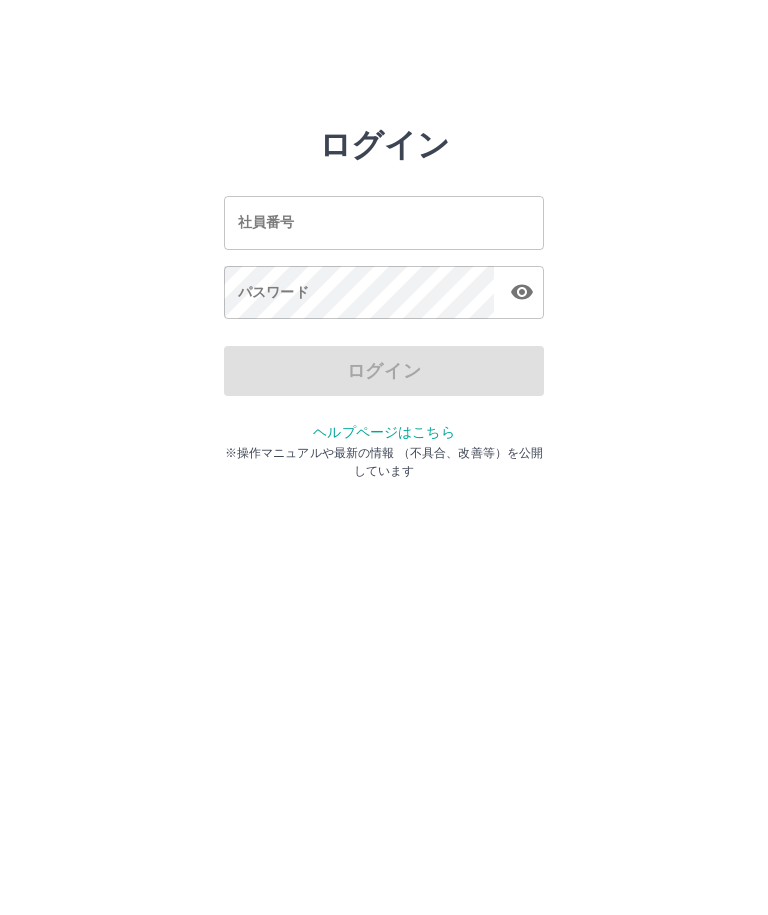 scroll, scrollTop: 0, scrollLeft: 0, axis: both 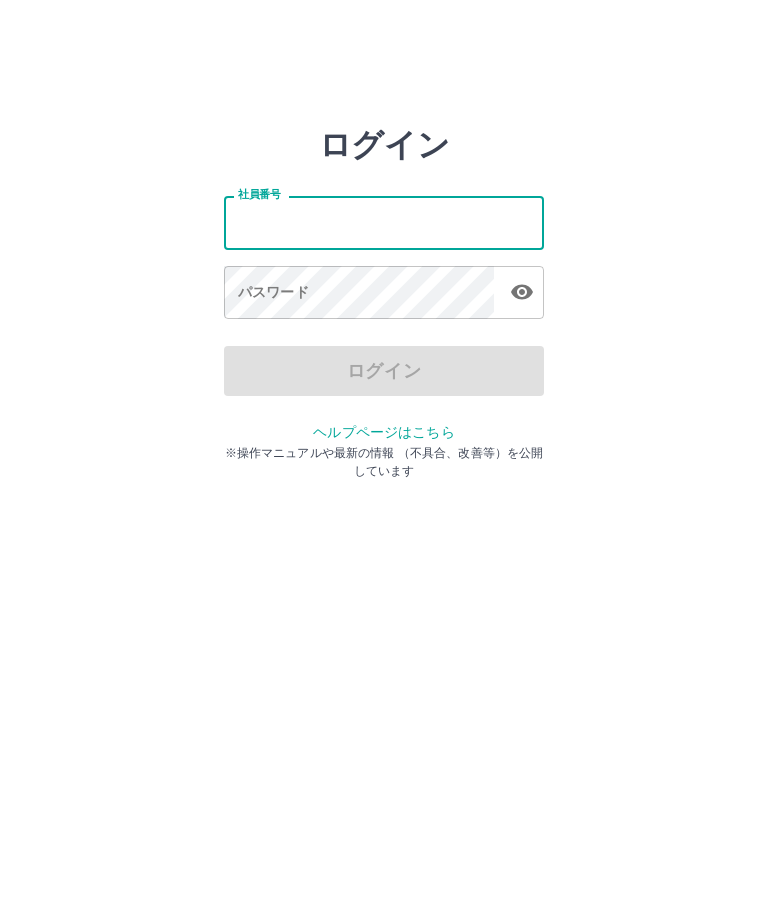 click on "ログイン 社員番号 社員番号 パスワード パスワード ログイン ヘルプページはこちら ※操作マニュアルや最新の情報 （不具合、改善等）を公開しています" at bounding box center (384, 223) 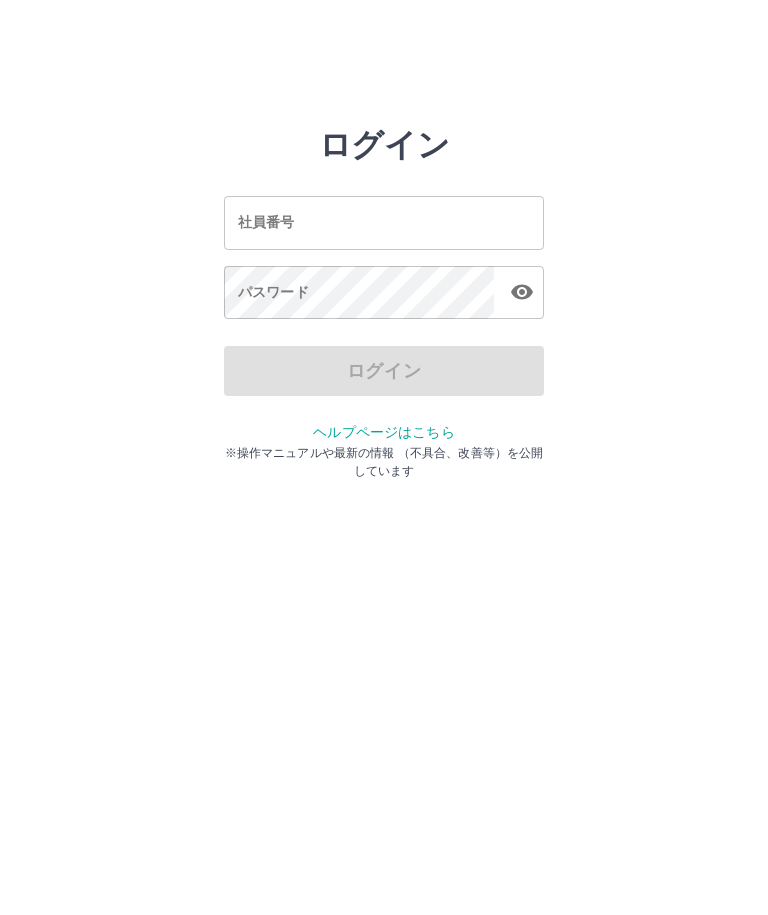 click on "社員番号" at bounding box center [384, 222] 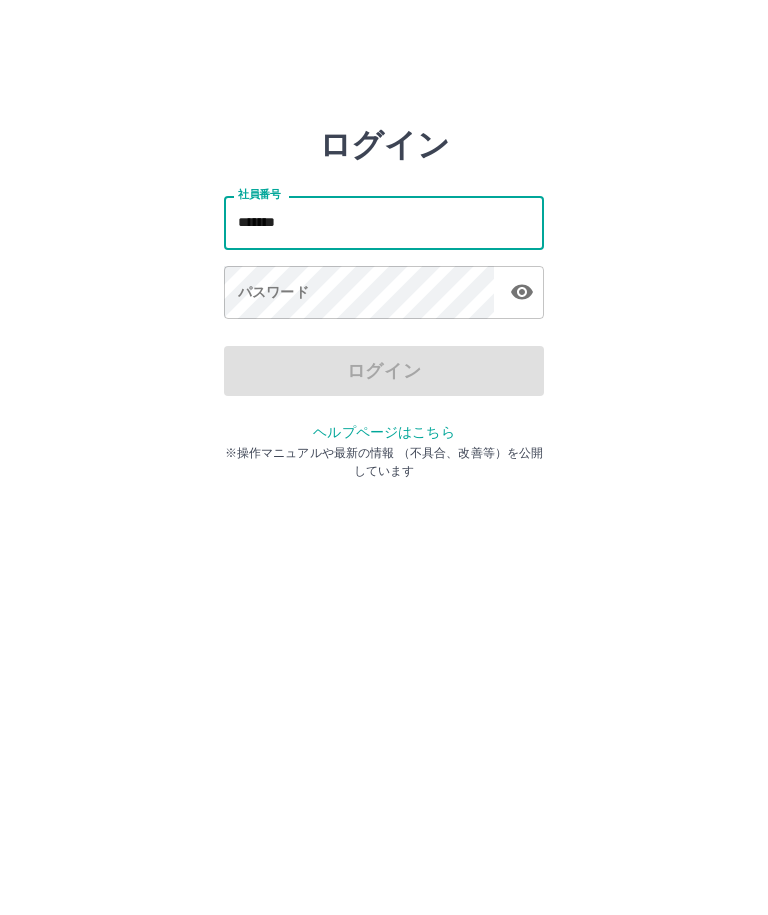 type on "*******" 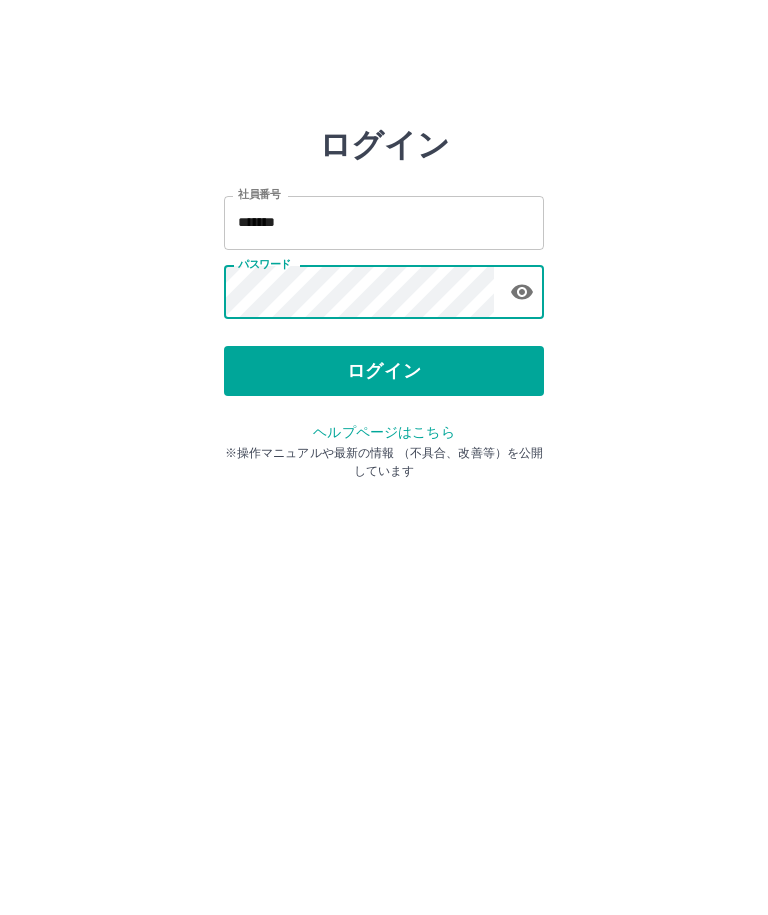 click on "ログイン" at bounding box center [384, 371] 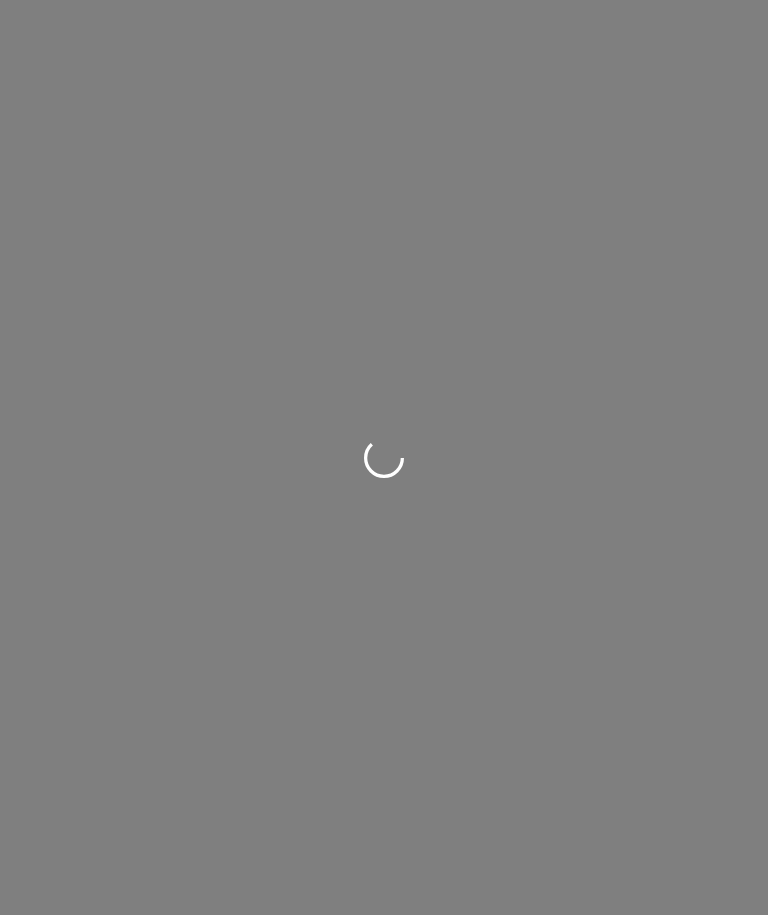 scroll, scrollTop: 0, scrollLeft: 0, axis: both 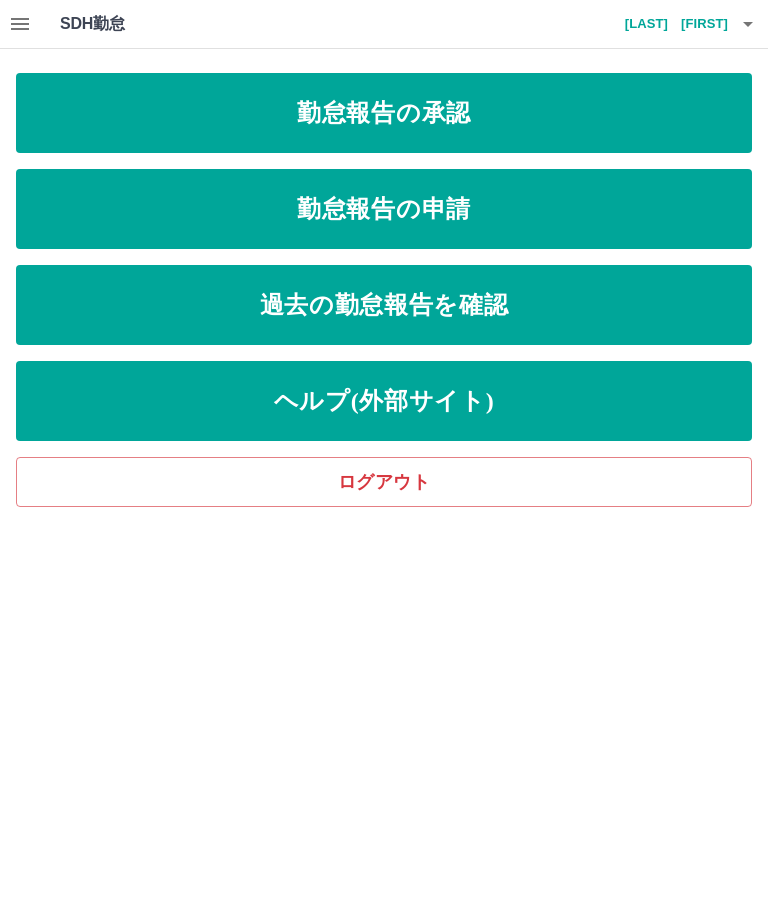 click on "勤怠報告の申請" at bounding box center (384, 209) 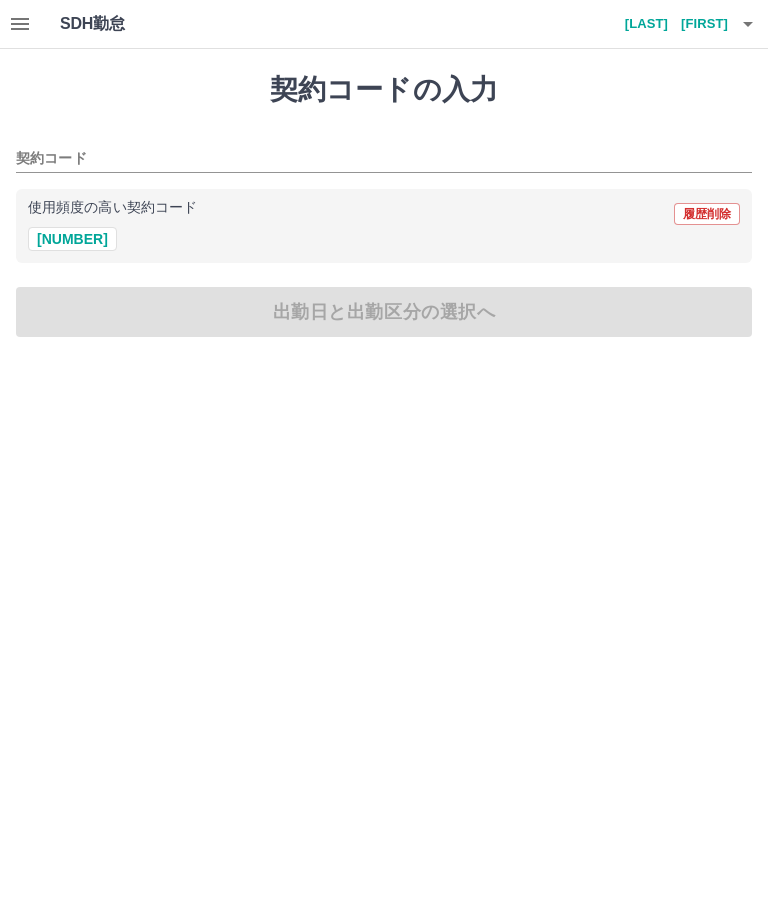 click on "使用頻度の高い契約コード 履歴削除" at bounding box center [384, 214] 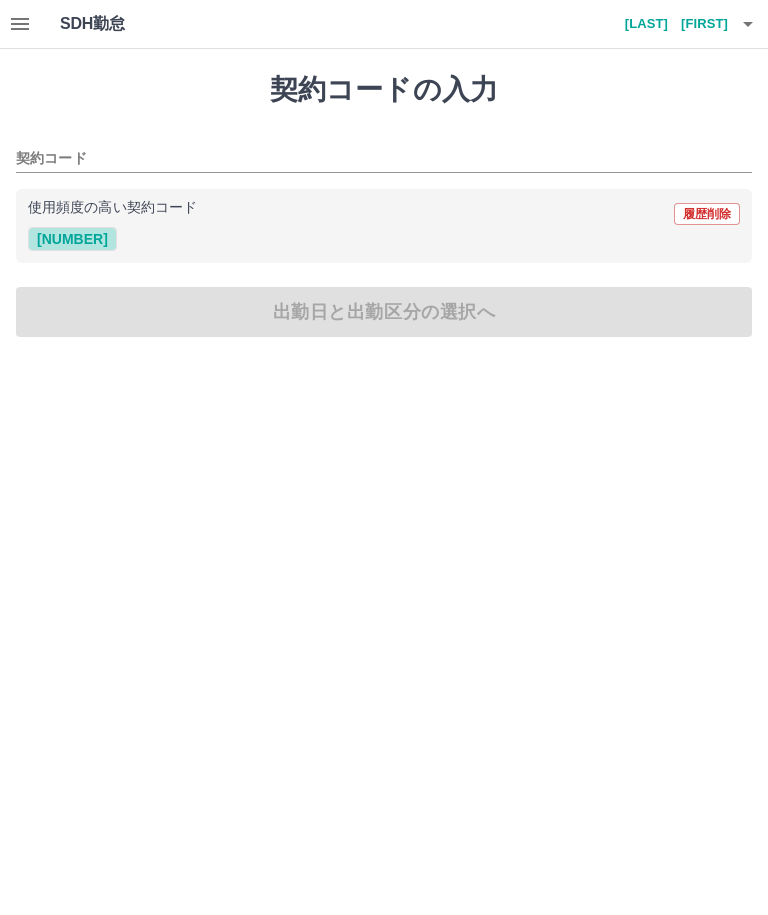 click on "[NUMBER]" at bounding box center [72, 239] 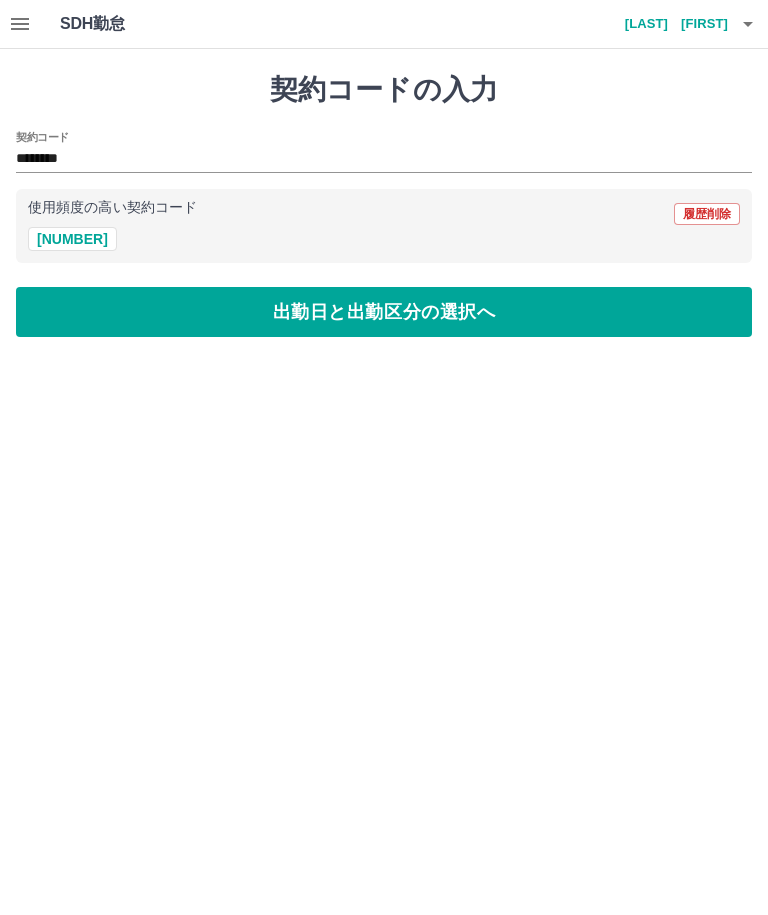 click on "出勤日と出勤区分の選択へ" at bounding box center (384, 312) 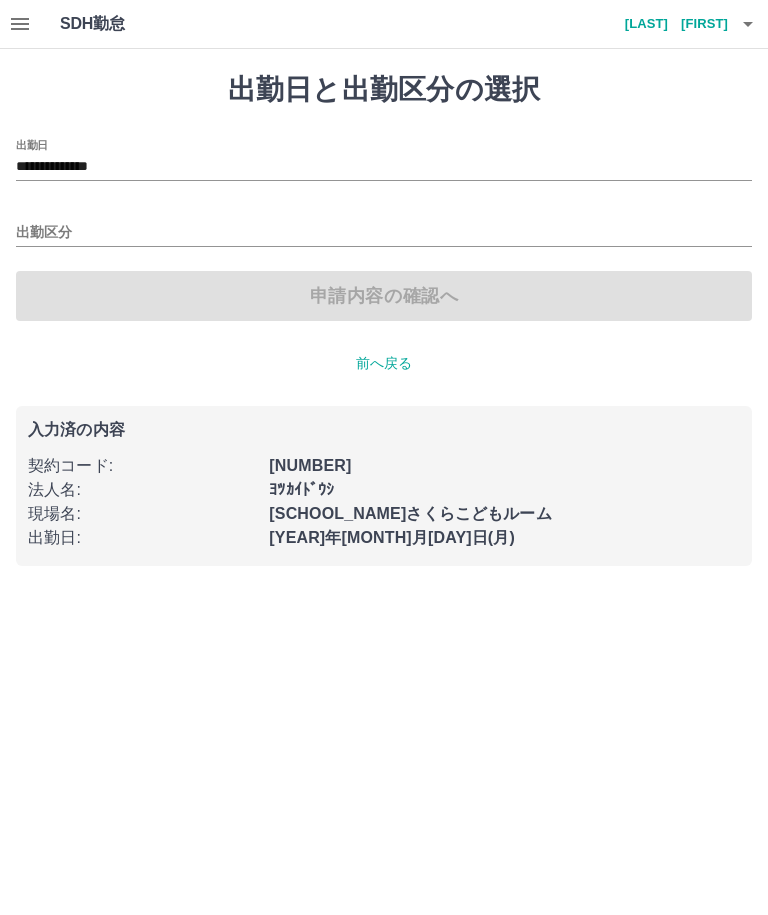 click on "出勤区分" at bounding box center [384, 233] 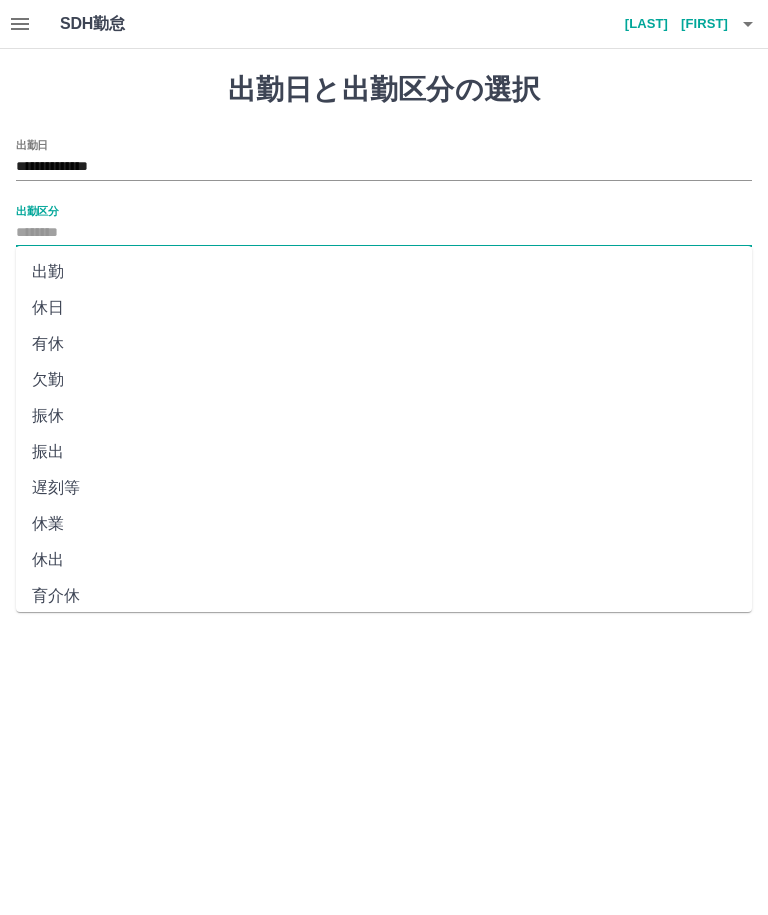 click on "出勤" at bounding box center (384, 272) 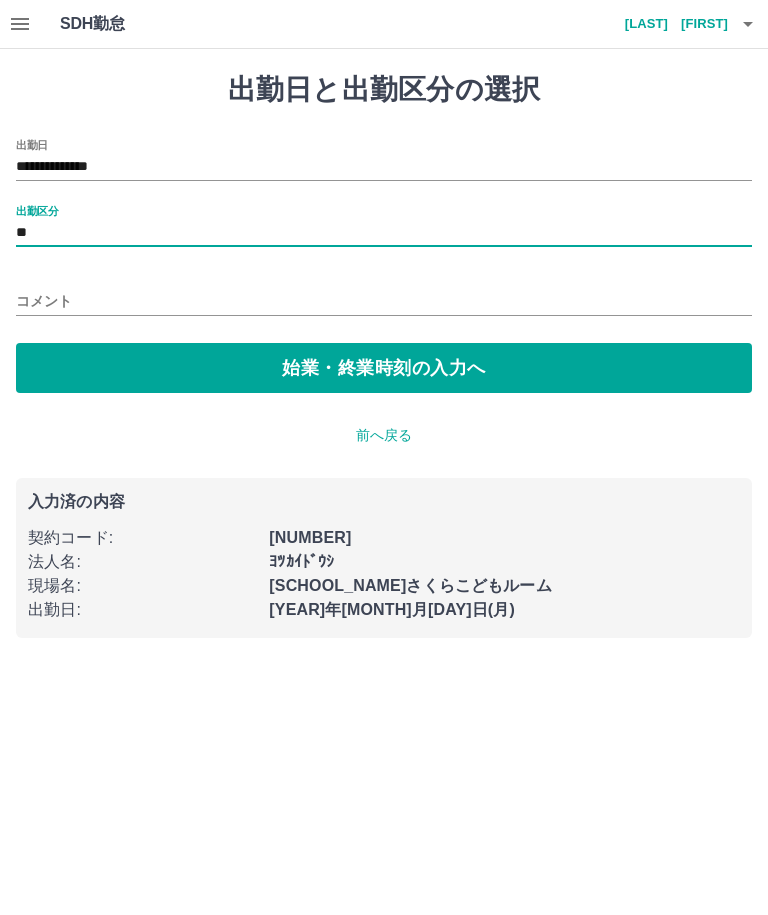 click on "始業・終業時刻の入力へ" at bounding box center [384, 368] 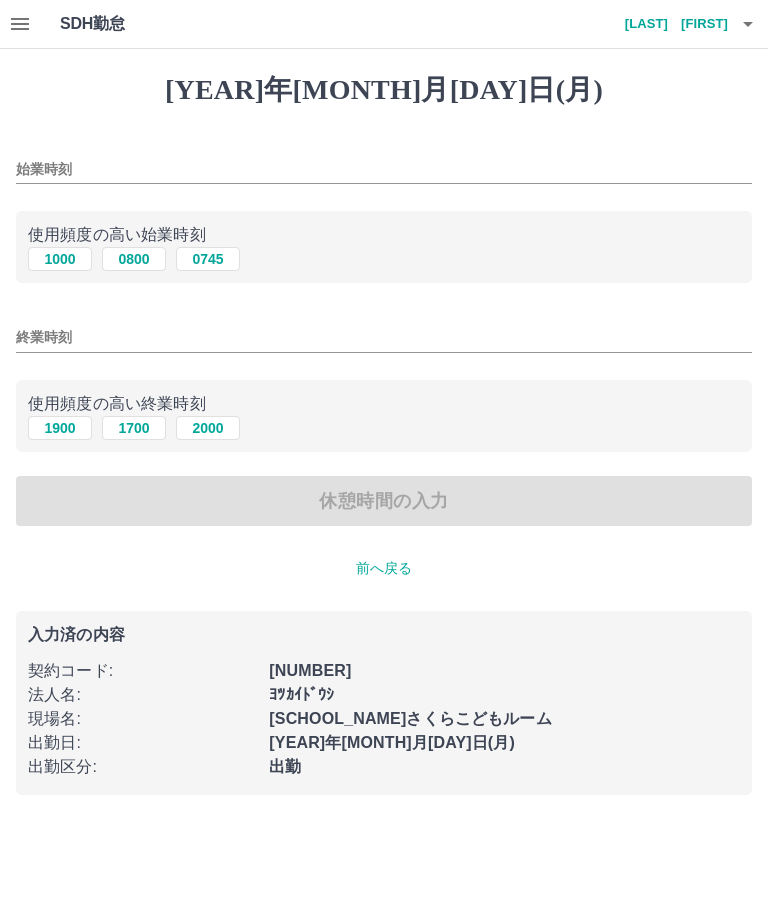 click on "0745" at bounding box center [208, 259] 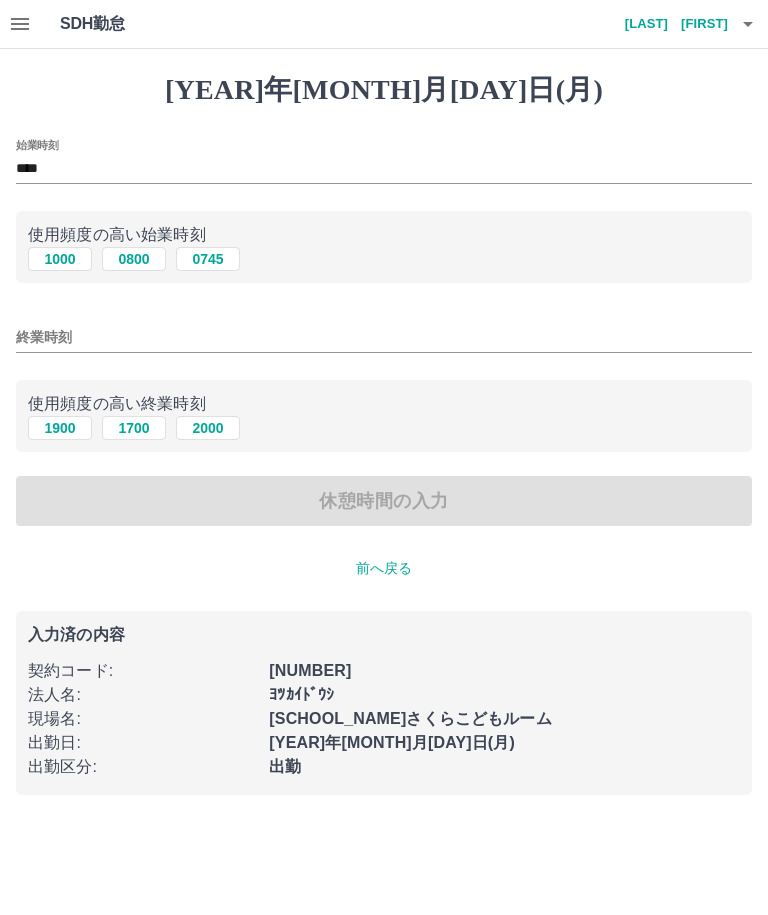 click on "1900" at bounding box center (60, 428) 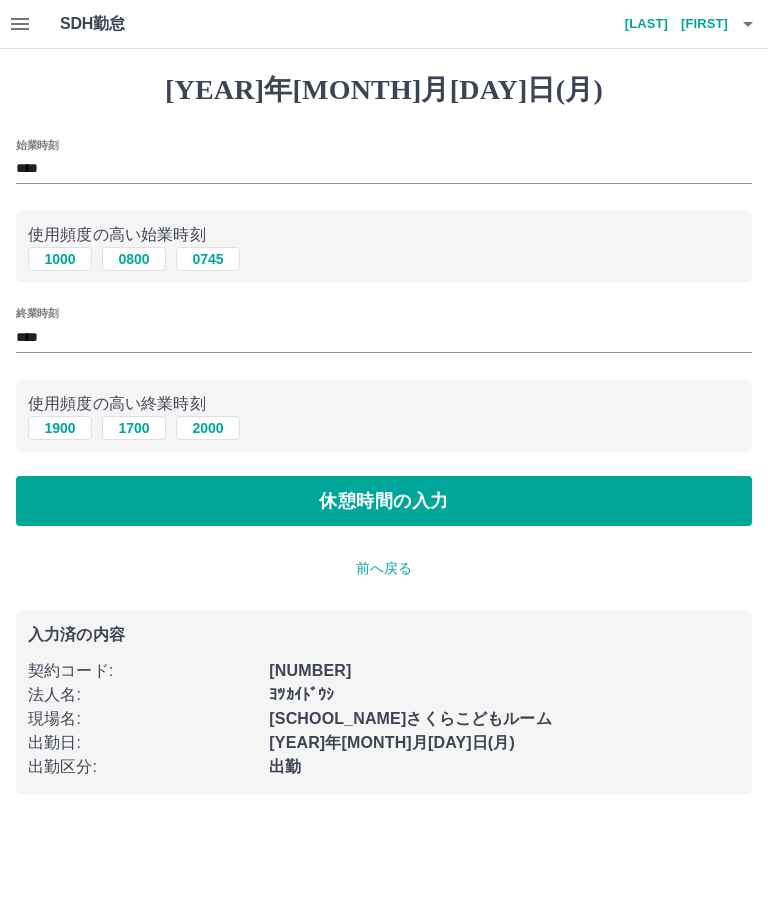 click on "休憩時間の入力" at bounding box center (384, 501) 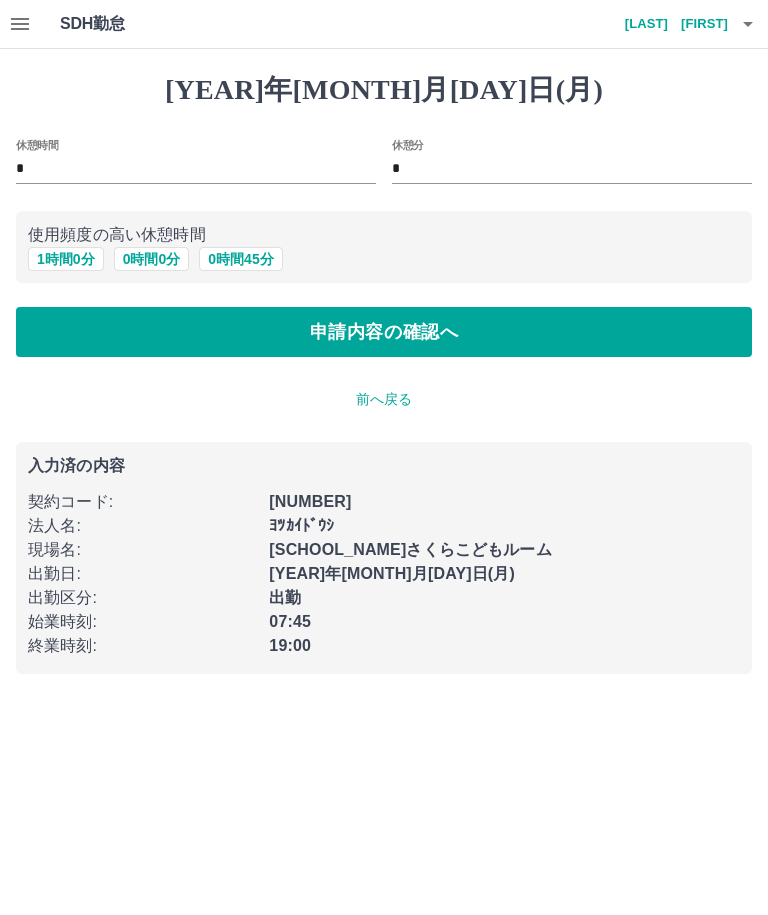 click on "申請内容の確認へ" at bounding box center [384, 332] 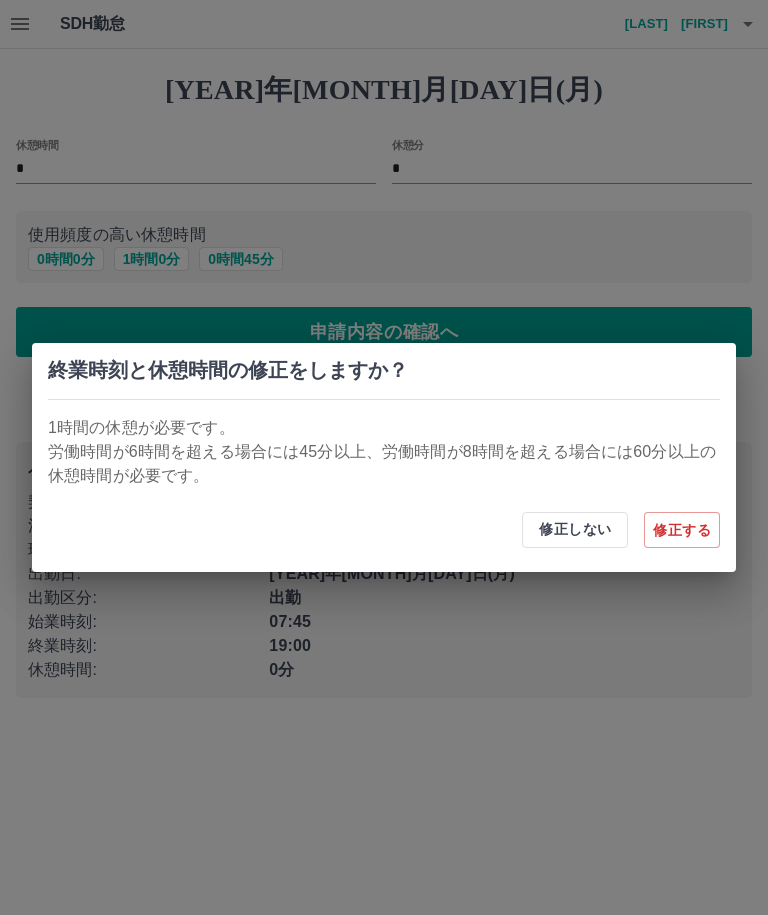 click on "修正しない" at bounding box center (575, 530) 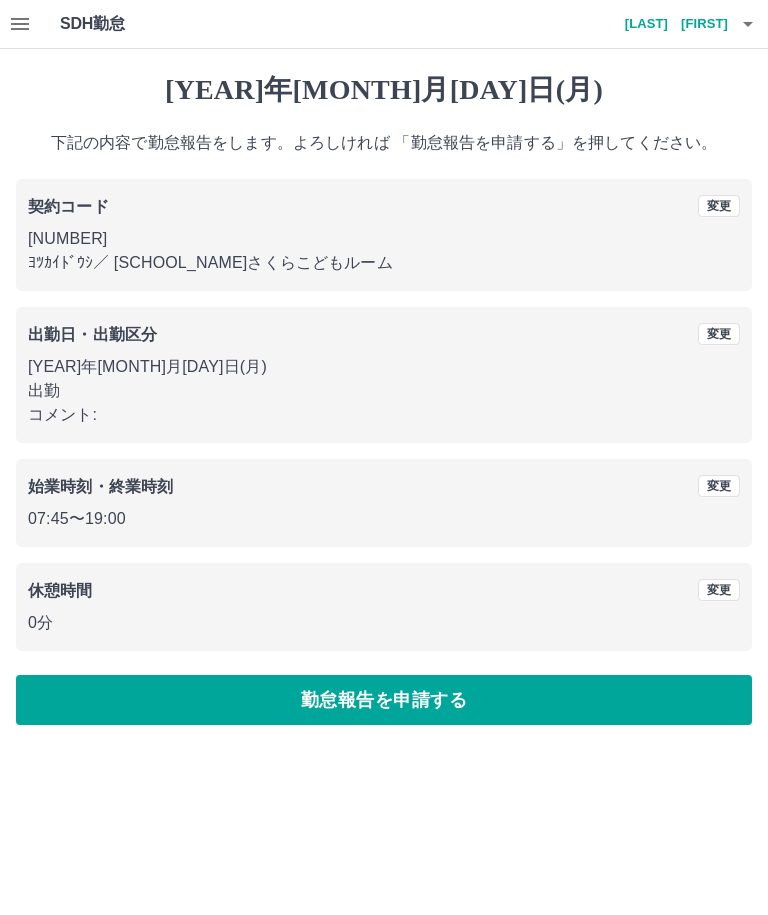 click on "変更" at bounding box center [719, 590] 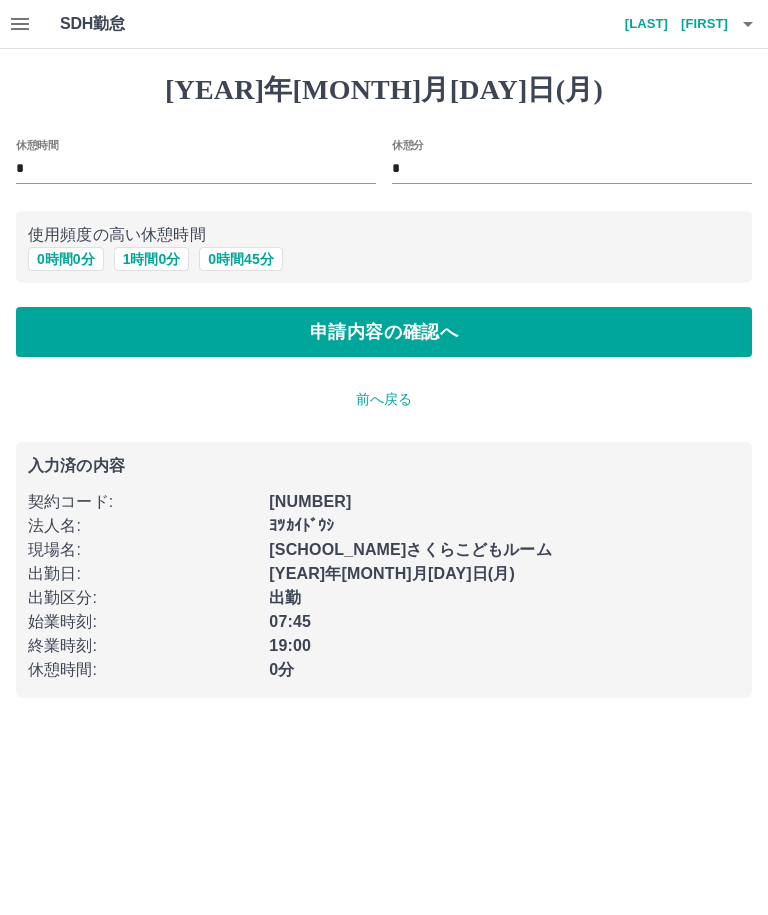 click on "1 時間 0 分" at bounding box center [152, 259] 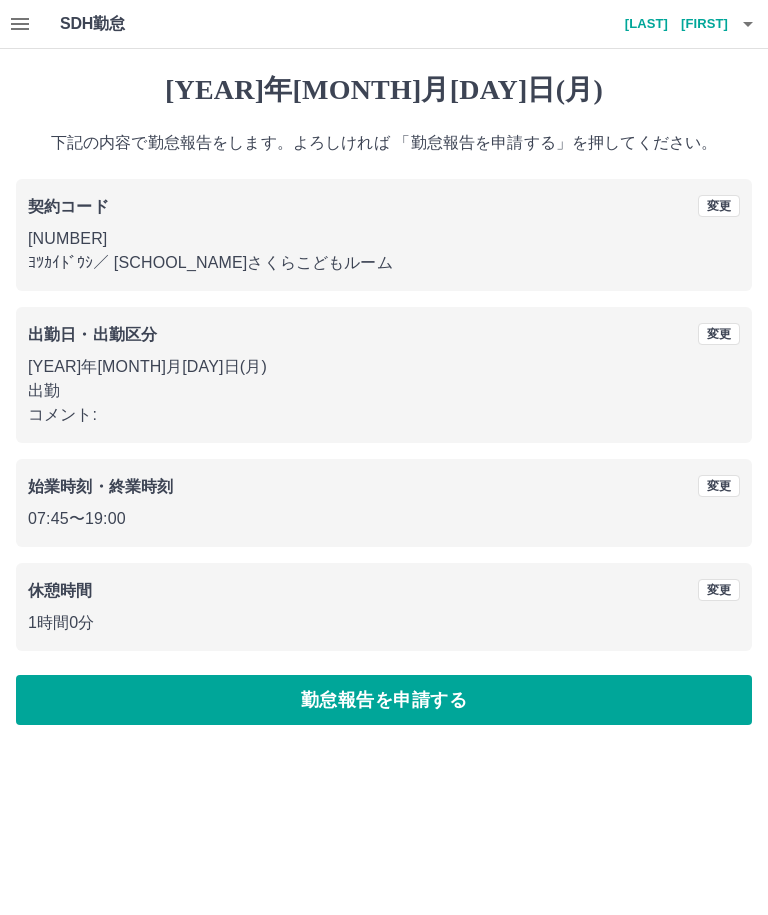 click on "勤怠報告を申請する" at bounding box center [384, 700] 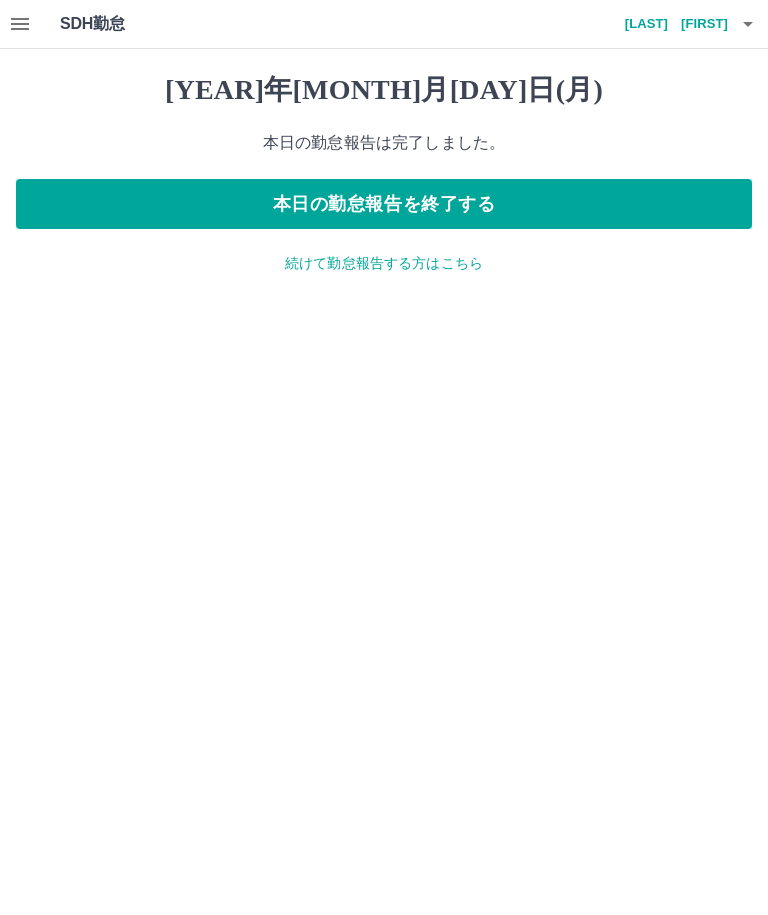 click on "本日の勤怠報告を終了する" at bounding box center [384, 204] 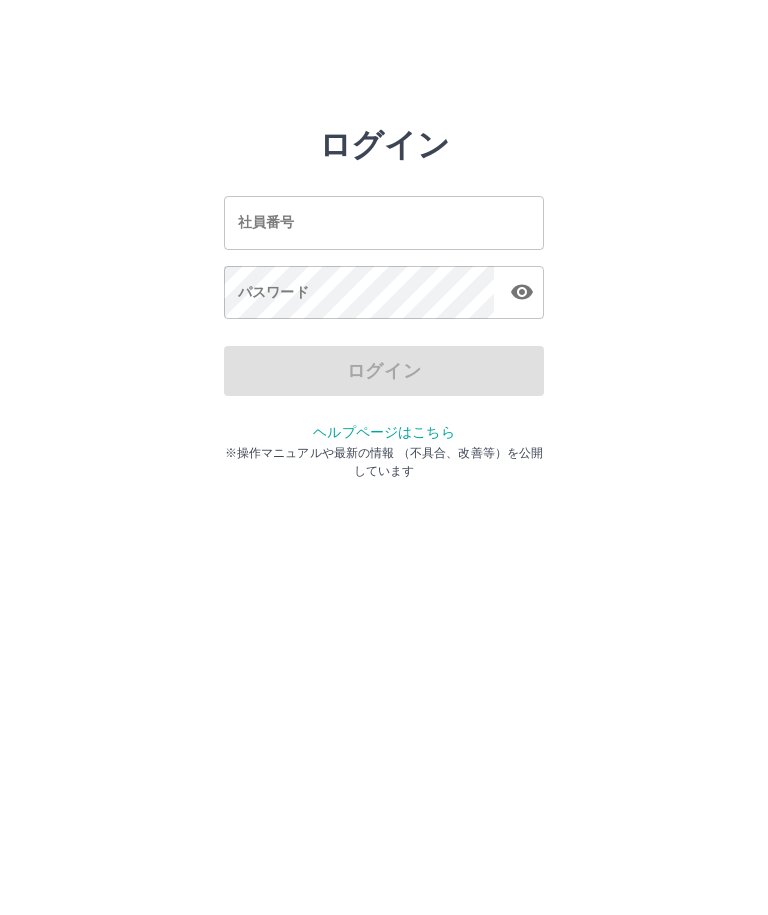 scroll, scrollTop: 0, scrollLeft: 0, axis: both 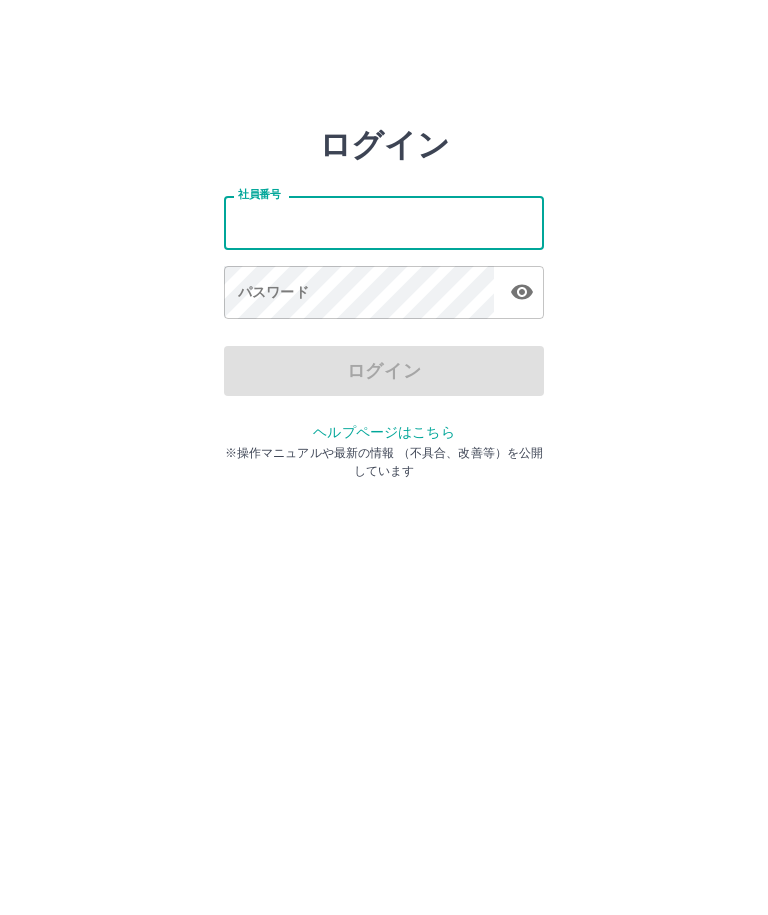 click on "ログイン 社員番号 社員番号 パスワード パスワード ログイン ヘルプページはこちら ※操作マニュアルや最新の情報 （不具合、改善等）を公開しています" at bounding box center [384, 223] 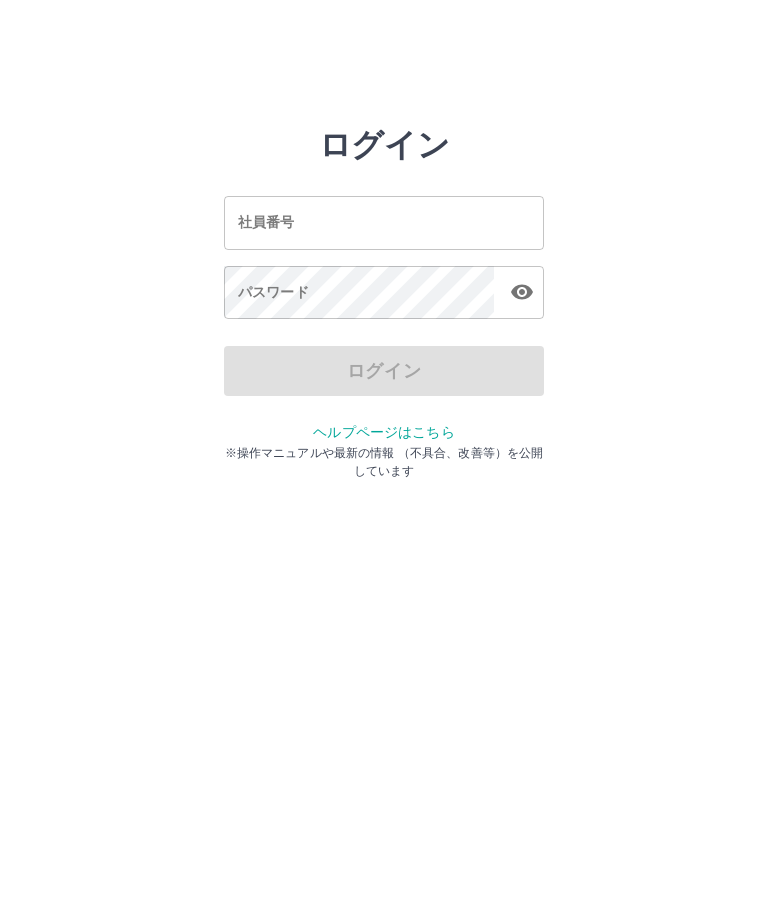 click on "ログイン 社員番号 社員番号 パスワード パスワード ログイン ヘルプページはこちら ※操作マニュアルや最新の情報 （不具合、改善等）を公開しています" at bounding box center [384, 223] 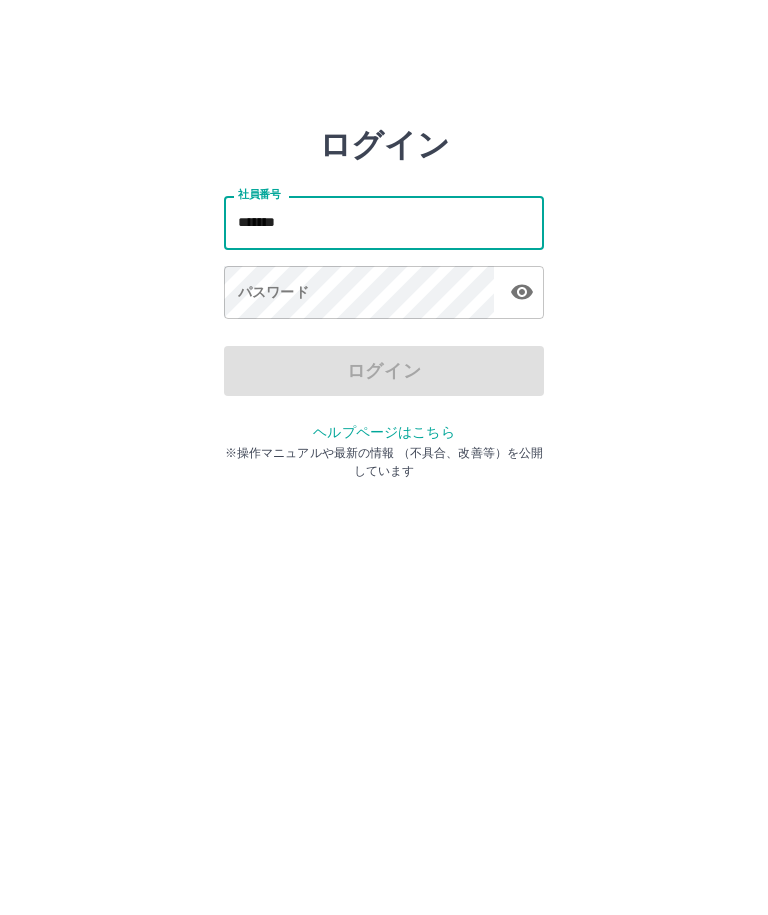 type on "*******" 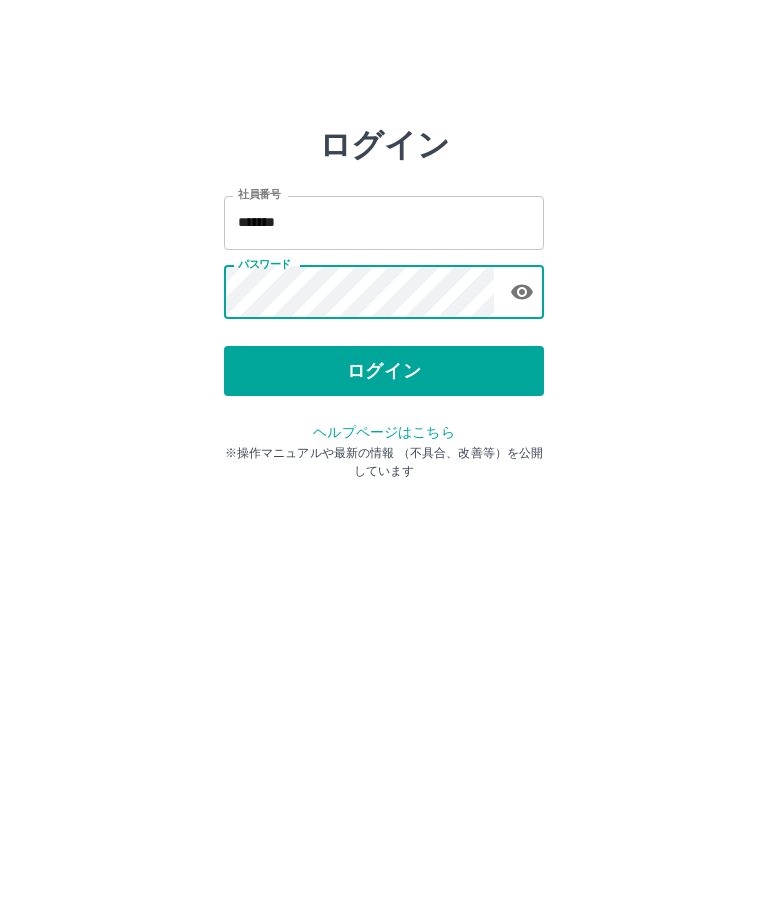 click on "ログイン" at bounding box center (384, 371) 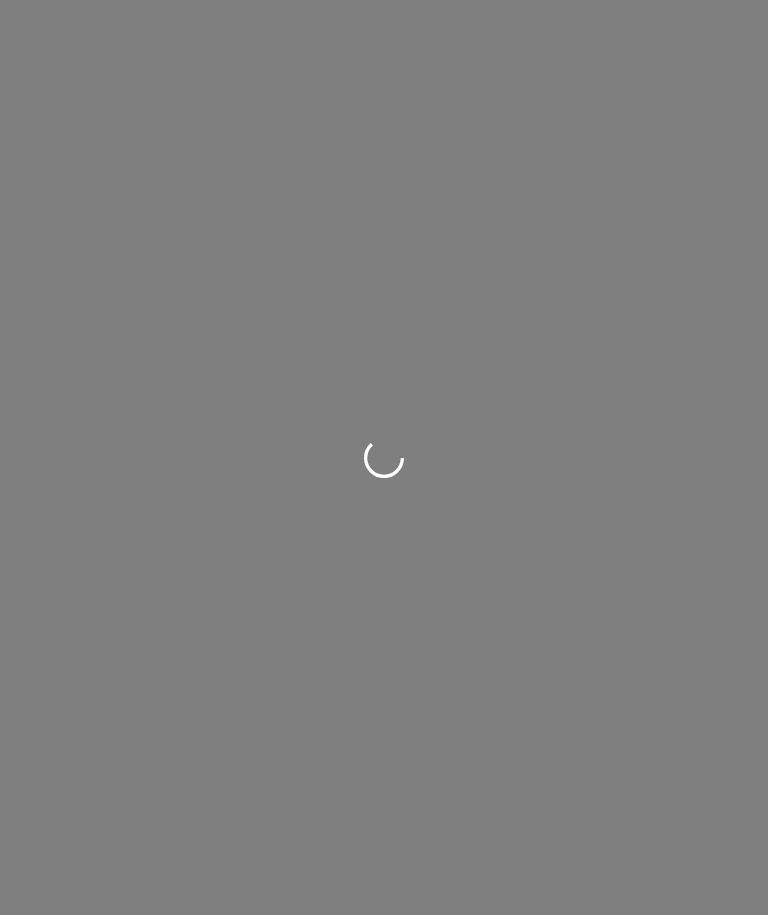 scroll, scrollTop: 0, scrollLeft: 0, axis: both 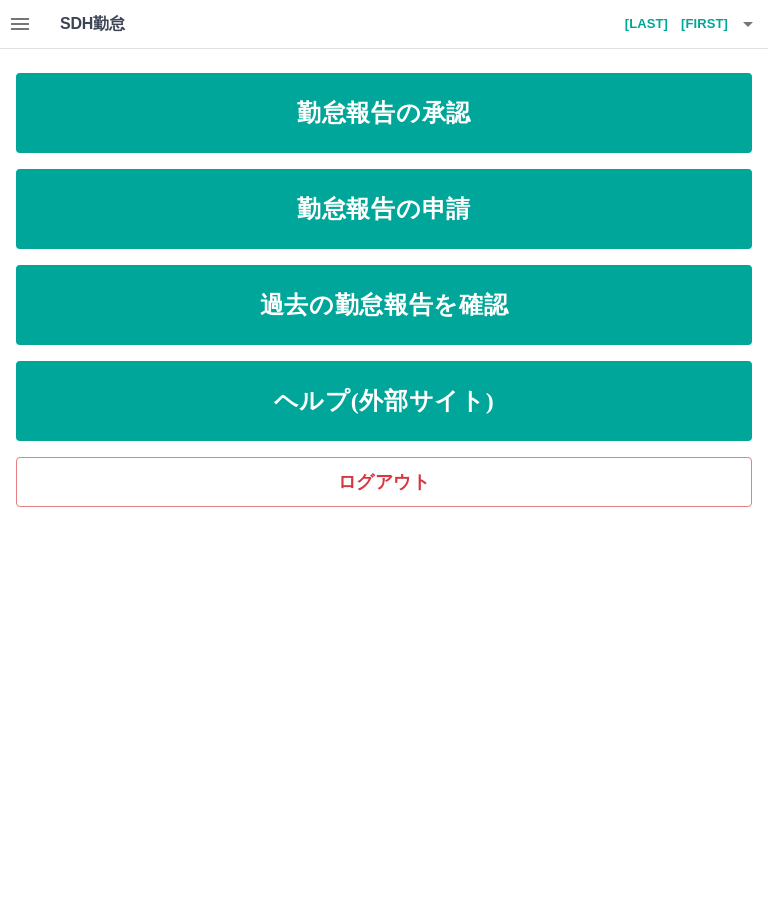 click on "勤怠報告の申請" at bounding box center (384, 209) 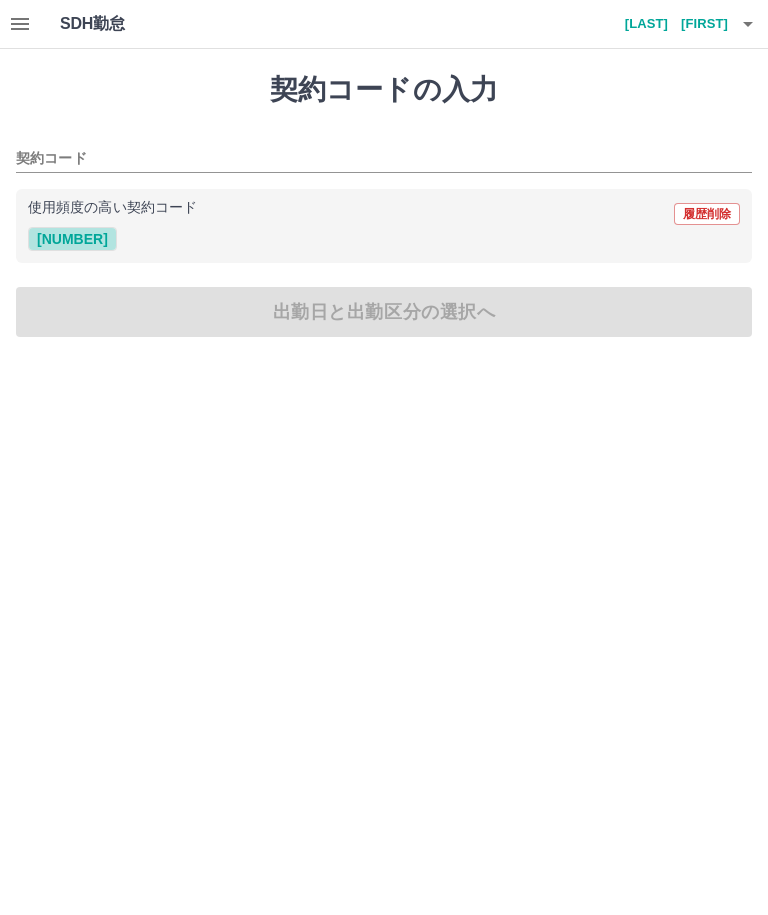click on "42065007" at bounding box center (72, 239) 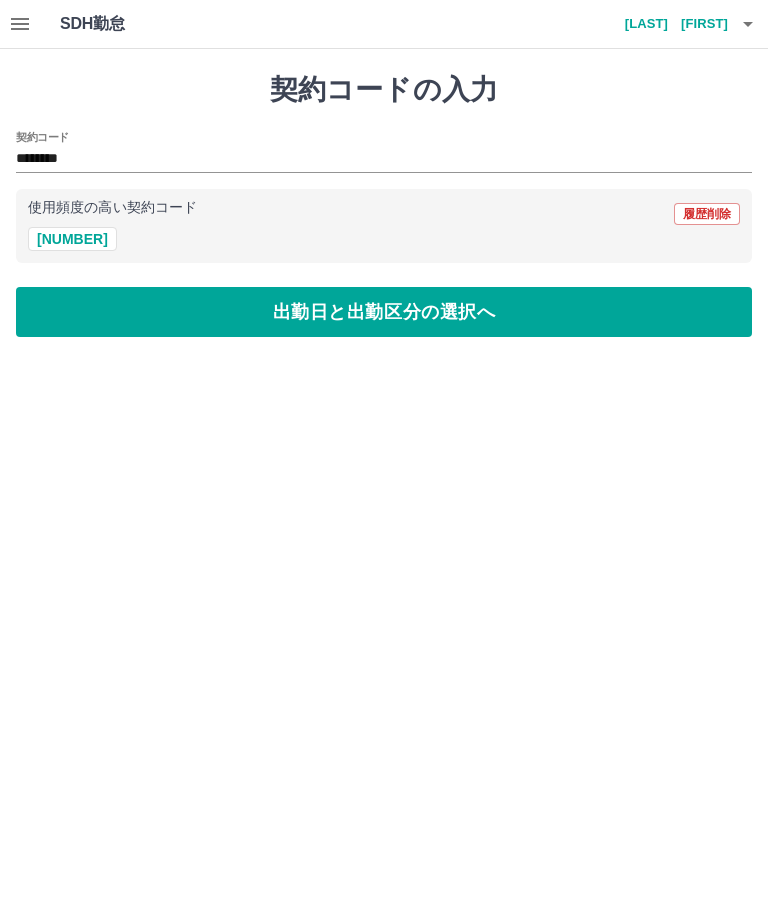 click on "契約コードの入力 契約コード ******** 使用頻度の高い契約コード 履歴削除 42065007 出勤日と出勤区分の選択へ" at bounding box center (384, 205) 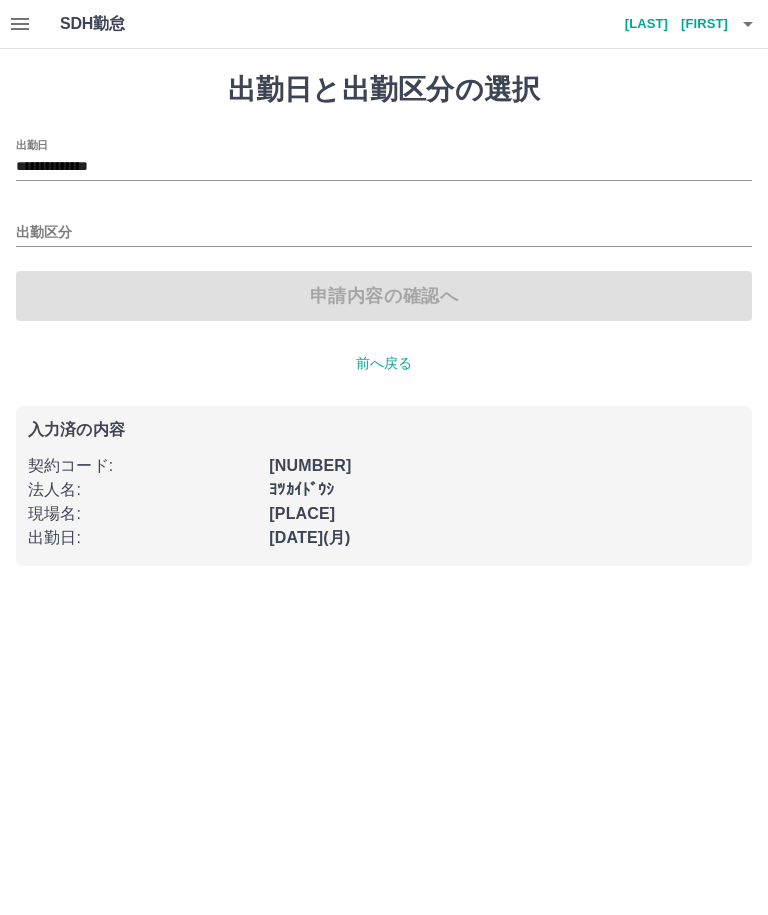 click on "出勤区分" at bounding box center [384, 233] 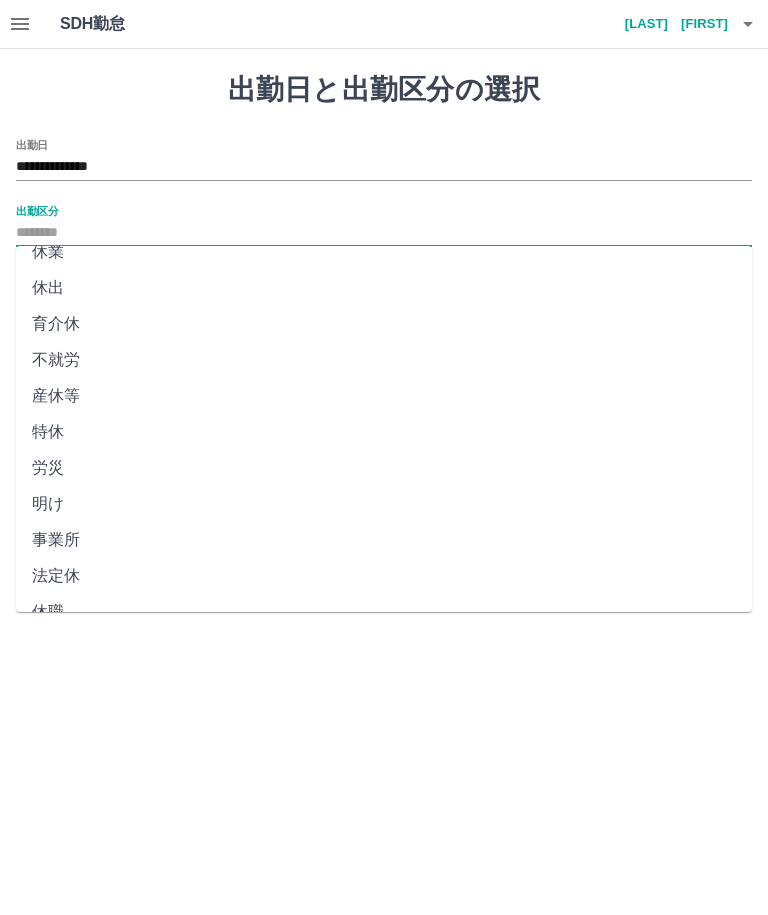 scroll, scrollTop: 271, scrollLeft: 0, axis: vertical 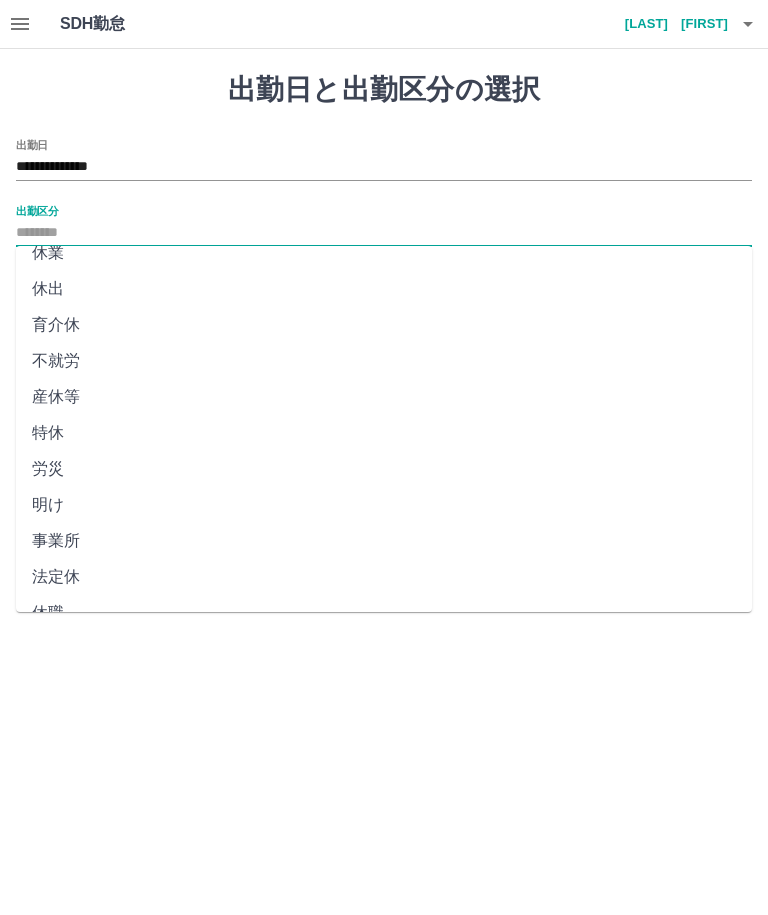 click on "法定休" at bounding box center [384, 577] 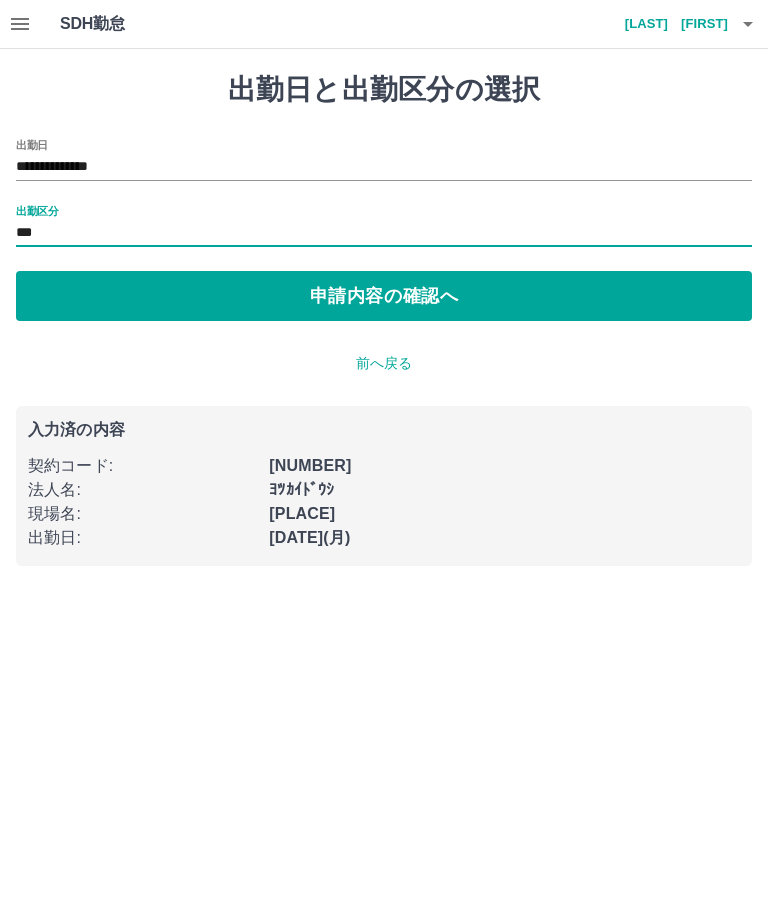 click on "申請内容の確認へ" at bounding box center [384, 296] 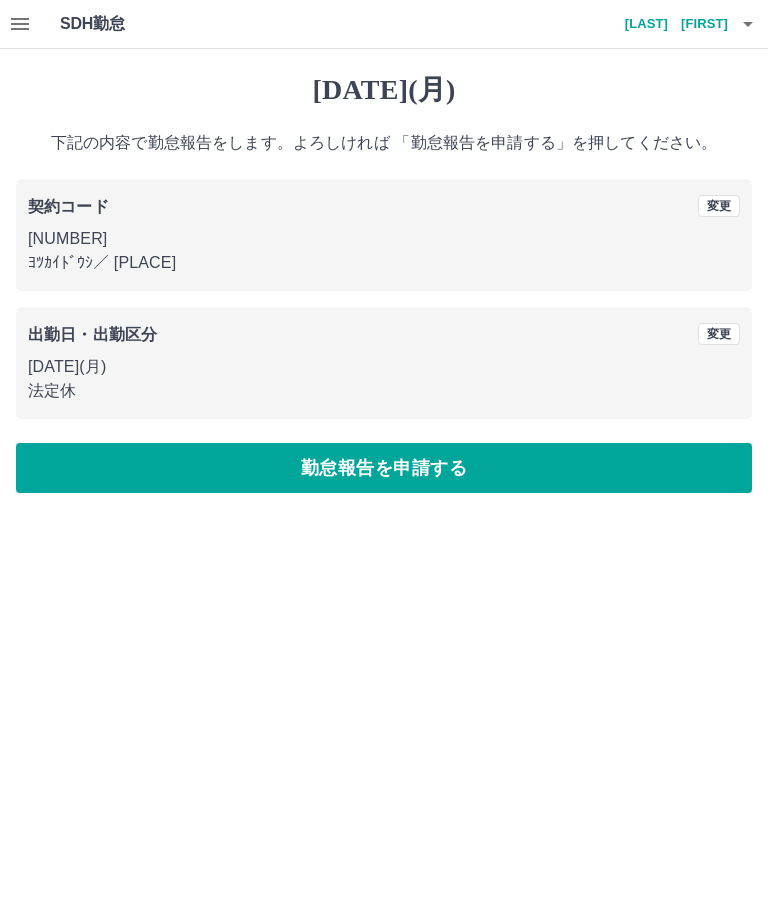 click on "勤怠報告を申請する" at bounding box center (384, 468) 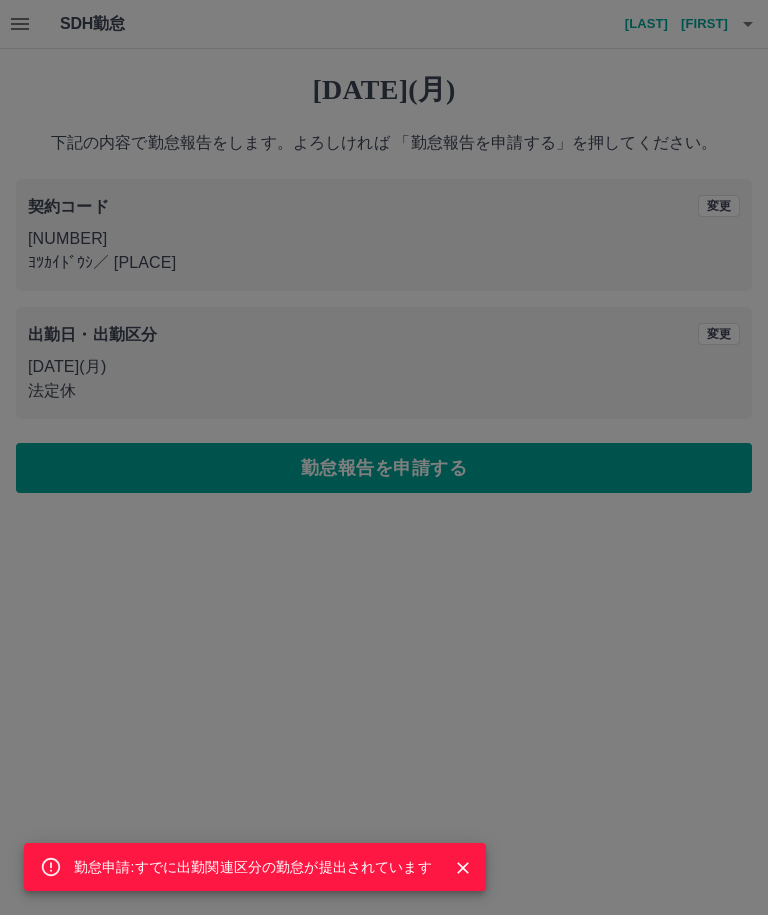 click on "勤怠申請:すでに出勤関連区分の勤怠が提出されています" at bounding box center (384, 457) 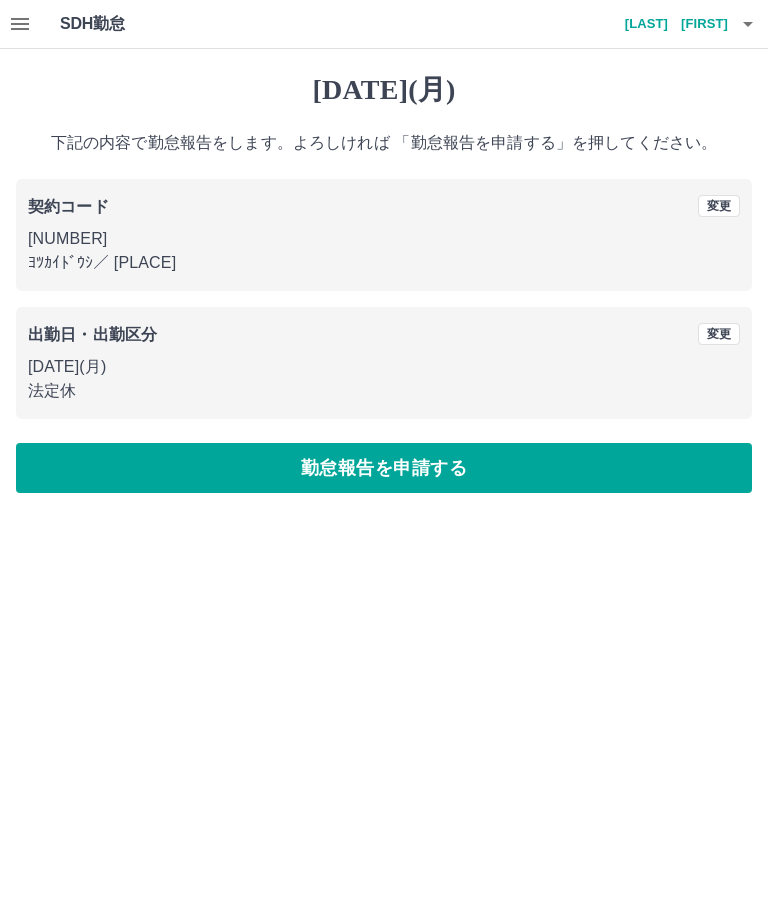 click on "変更" at bounding box center [719, 206] 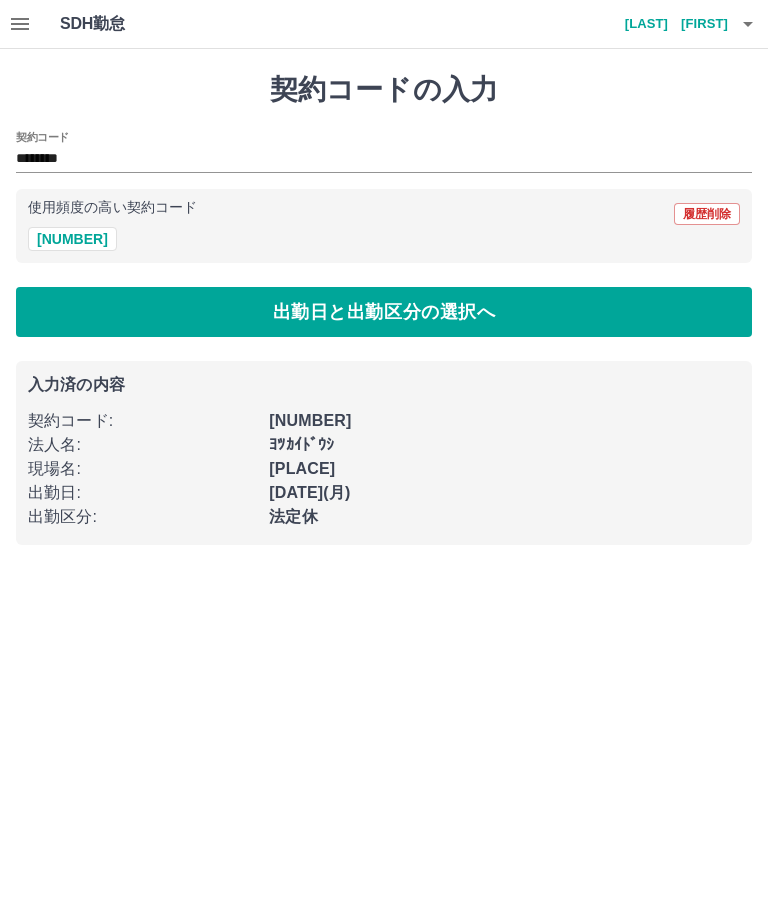 click on "出勤日と出勤区分の選択へ" at bounding box center (384, 312) 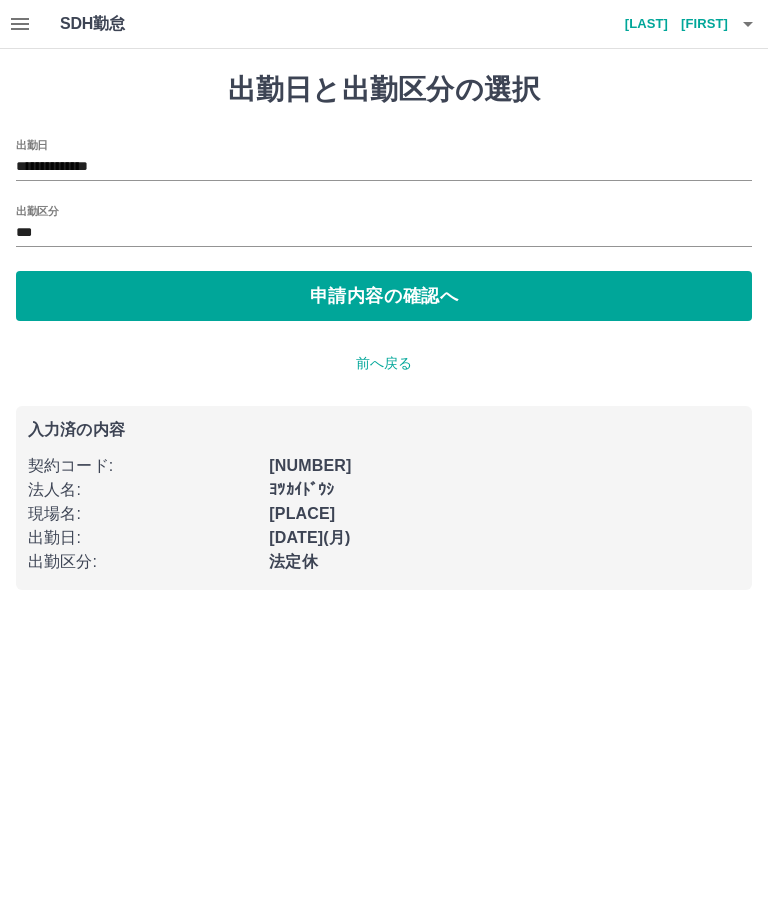 click on "**********" at bounding box center [384, 167] 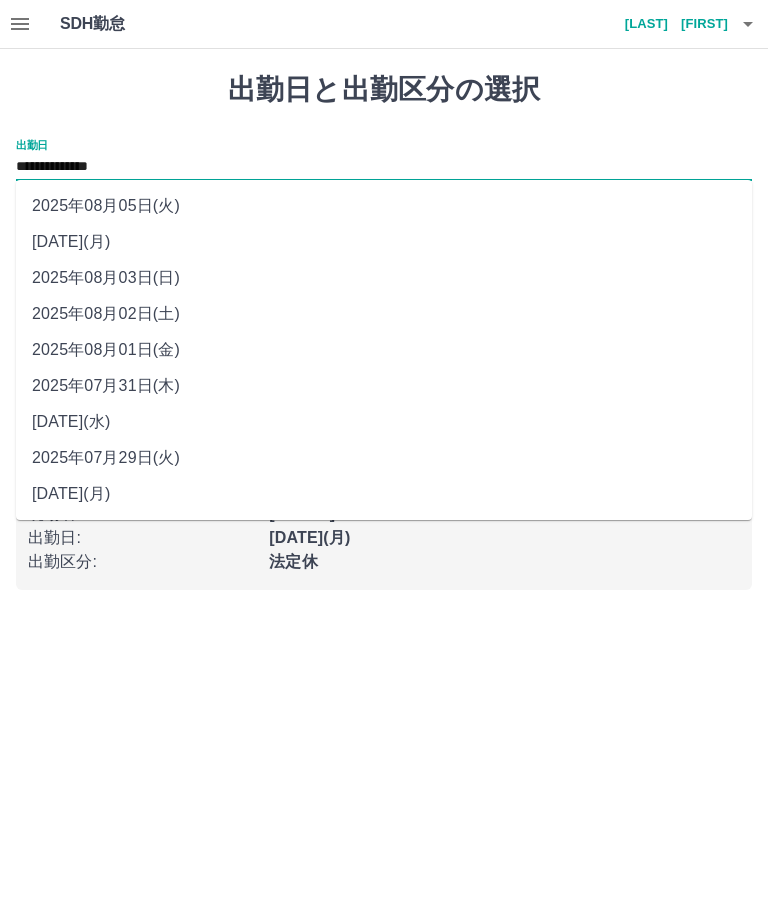 click on "2025年08月03日(日)" at bounding box center (384, 278) 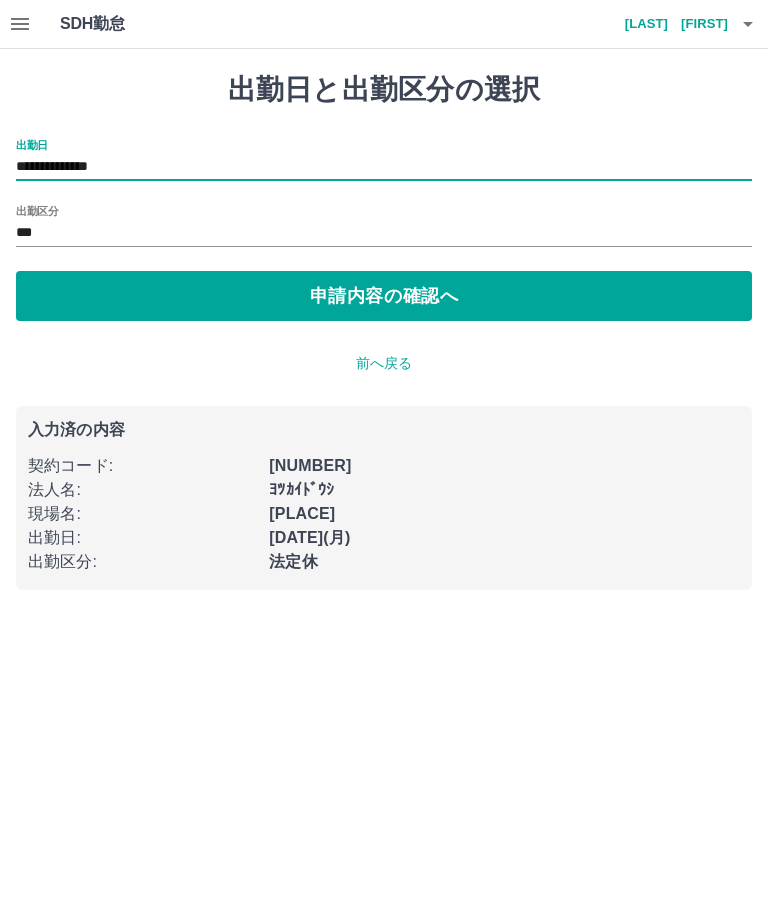 click on "申請内容の確認へ" at bounding box center [384, 296] 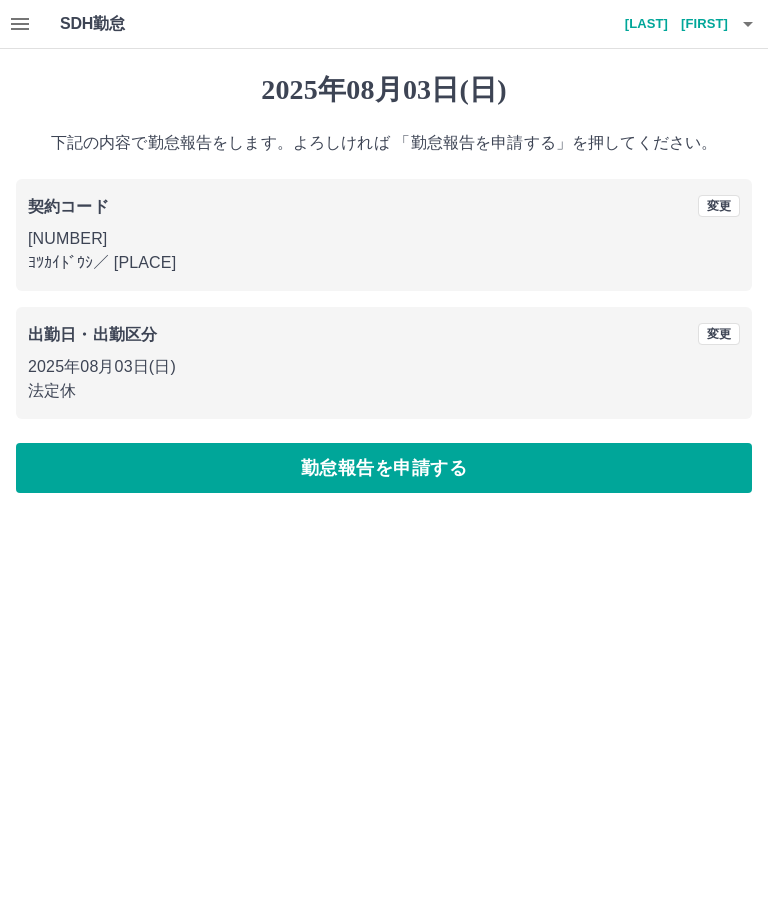 click on "勤怠報告を申請する" at bounding box center [384, 468] 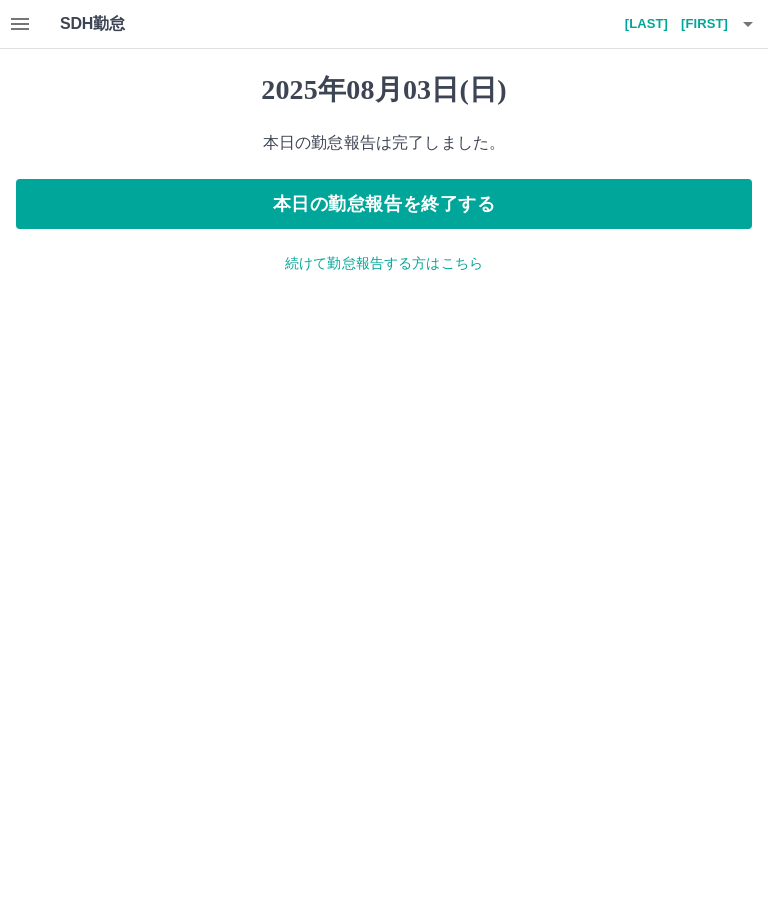click 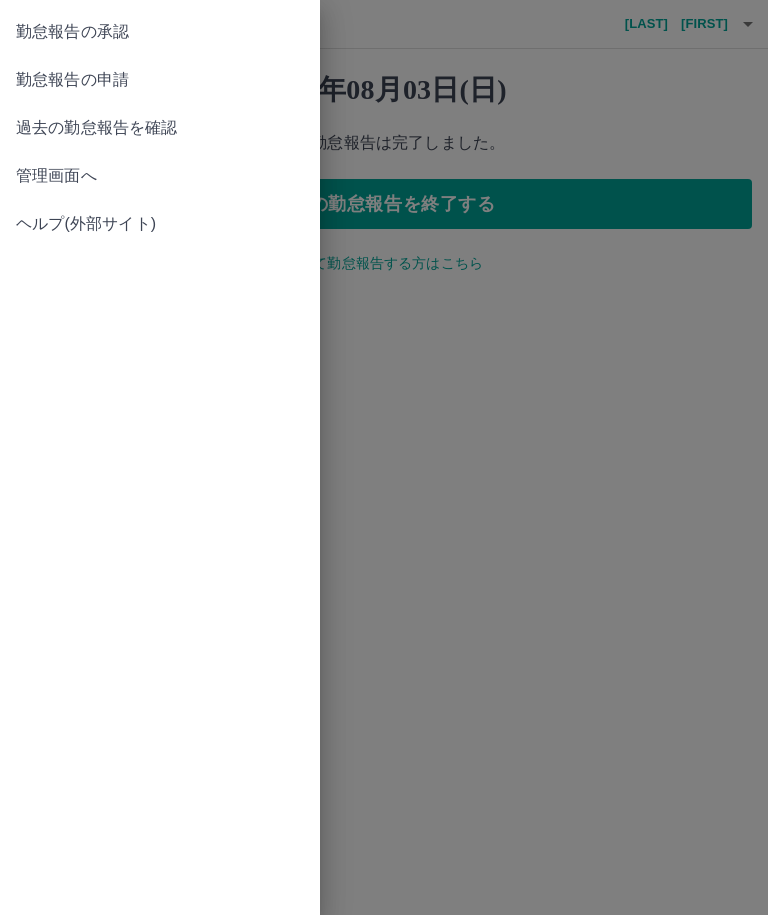 click on "勤怠報告の承認" at bounding box center [160, 32] 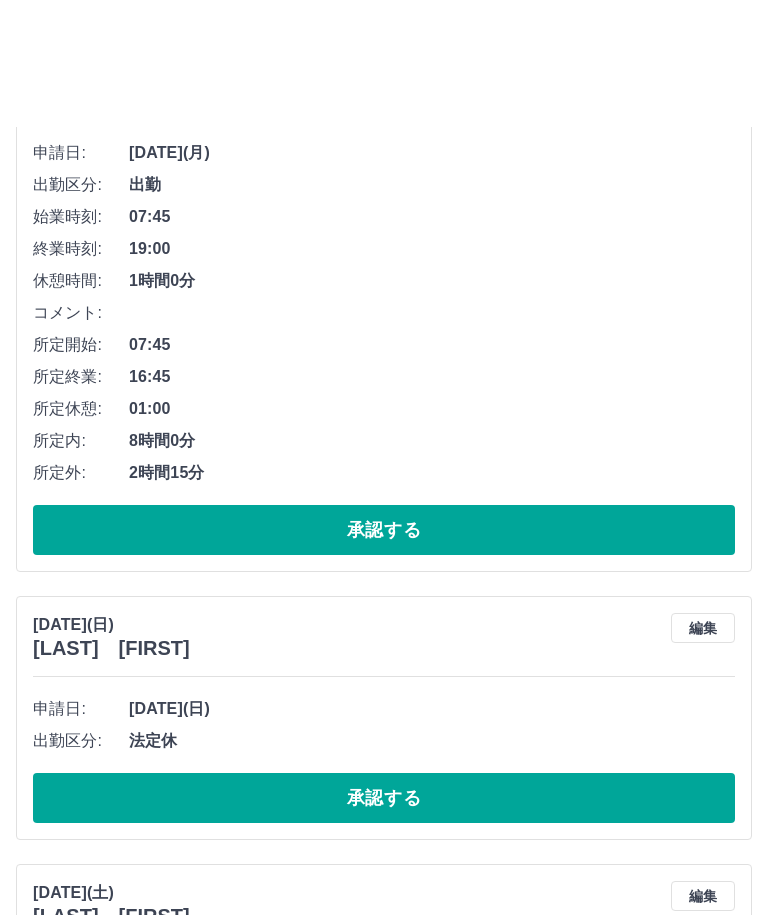 scroll, scrollTop: 0, scrollLeft: 0, axis: both 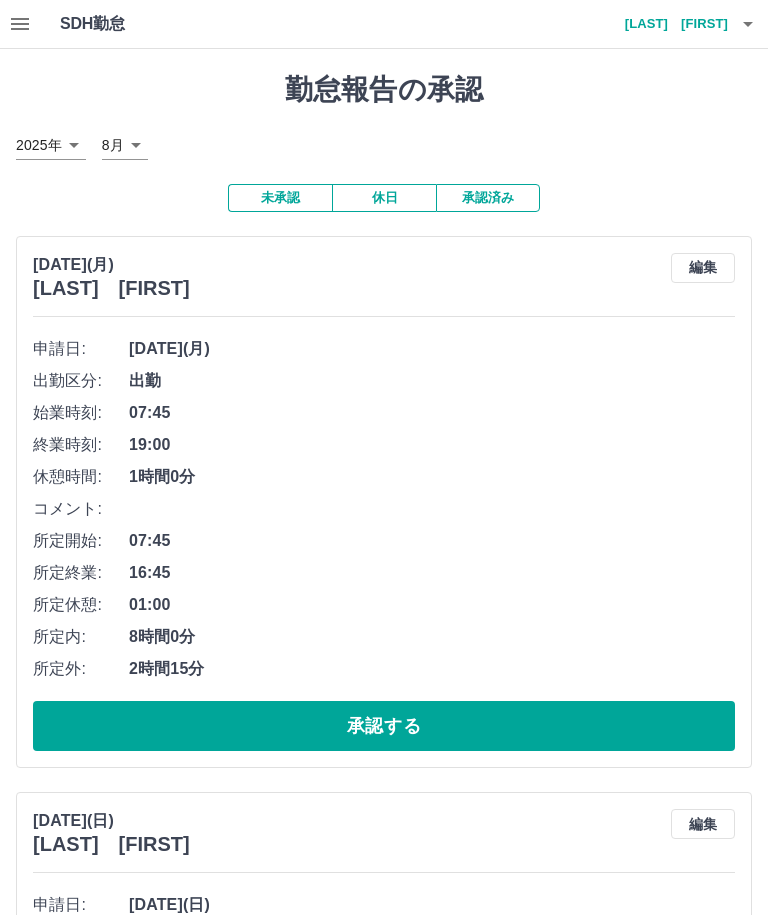 click at bounding box center (20, 24) 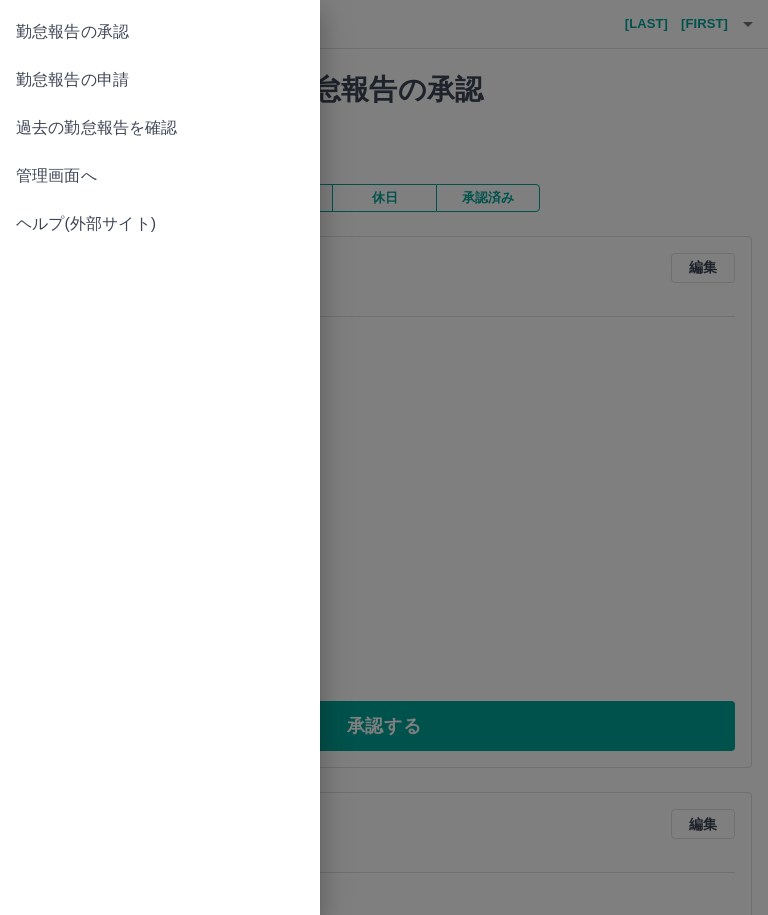 click on "管理画面へ" at bounding box center [160, 176] 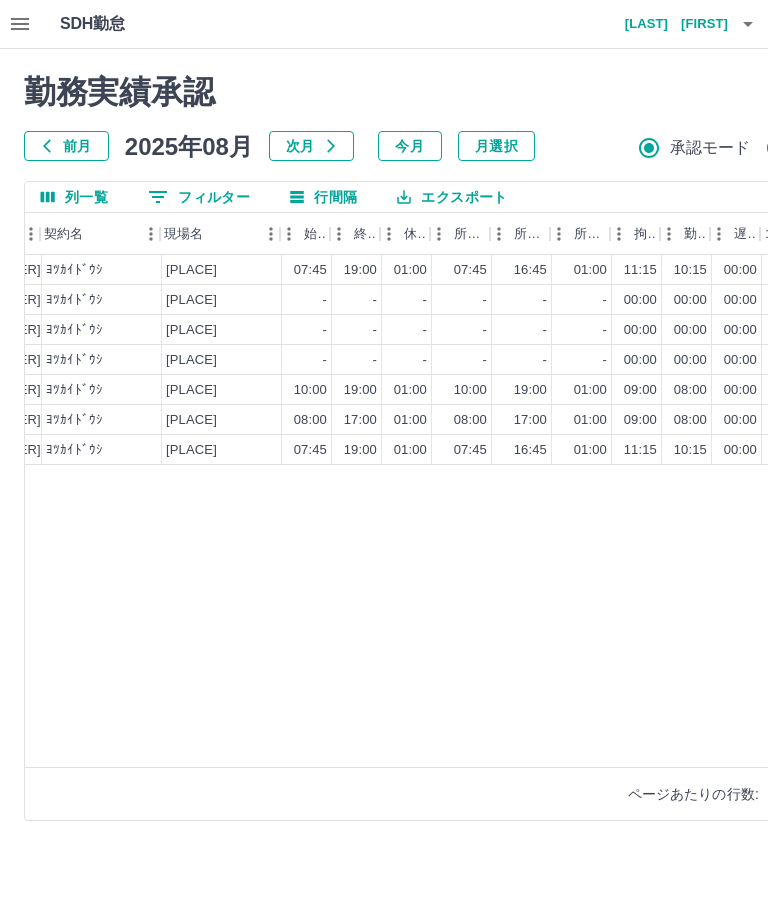 scroll, scrollTop: 0, scrollLeft: 645, axis: horizontal 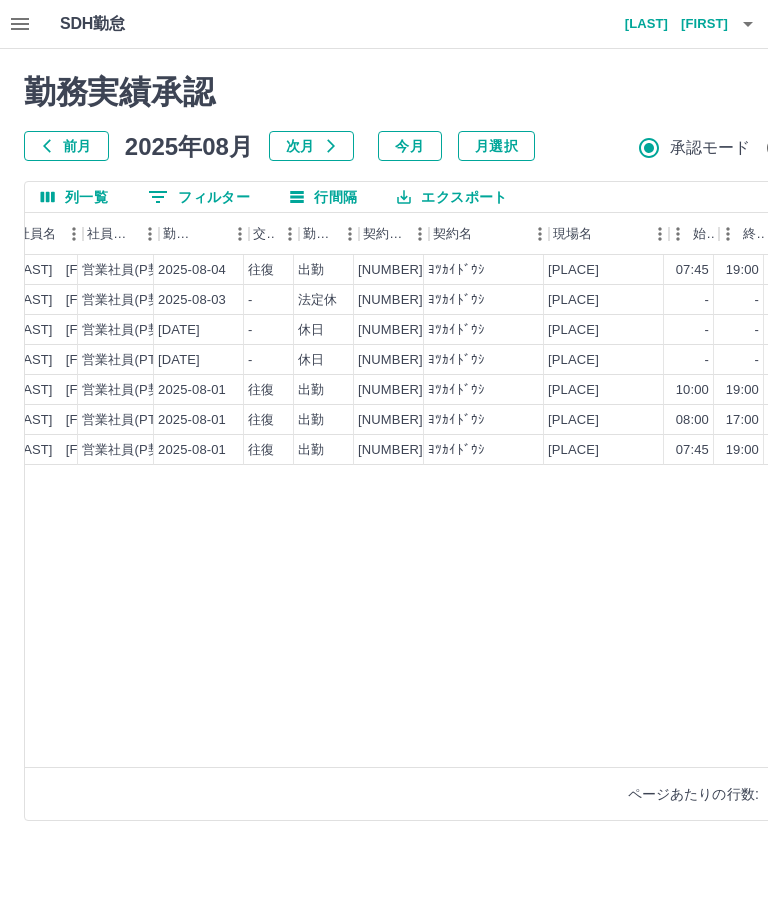 click 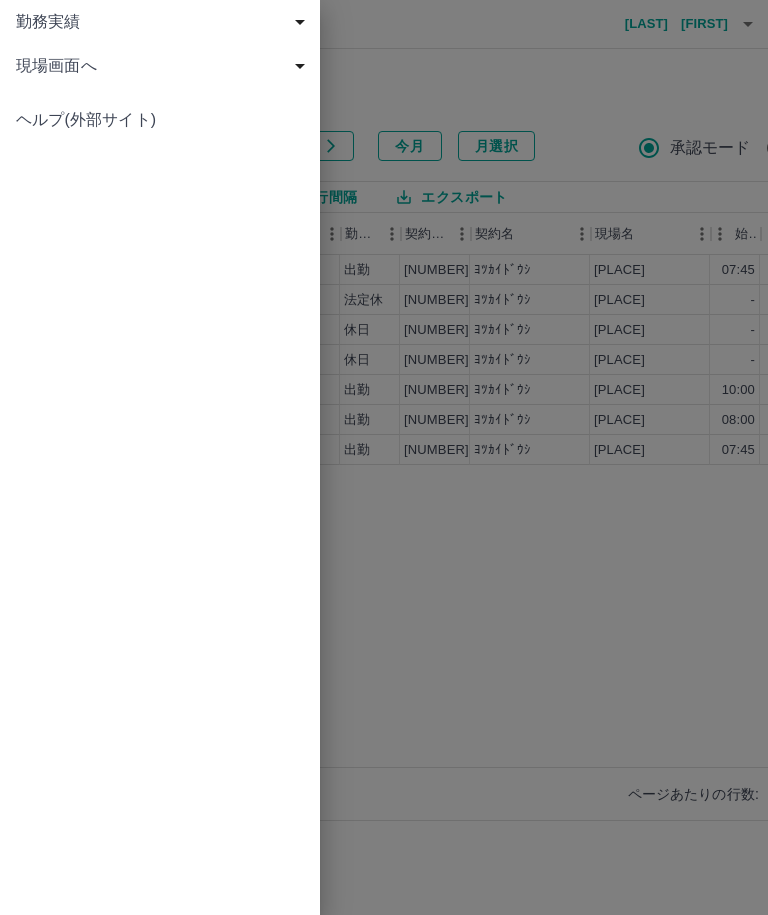 scroll, scrollTop: 0, scrollLeft: 200, axis: horizontal 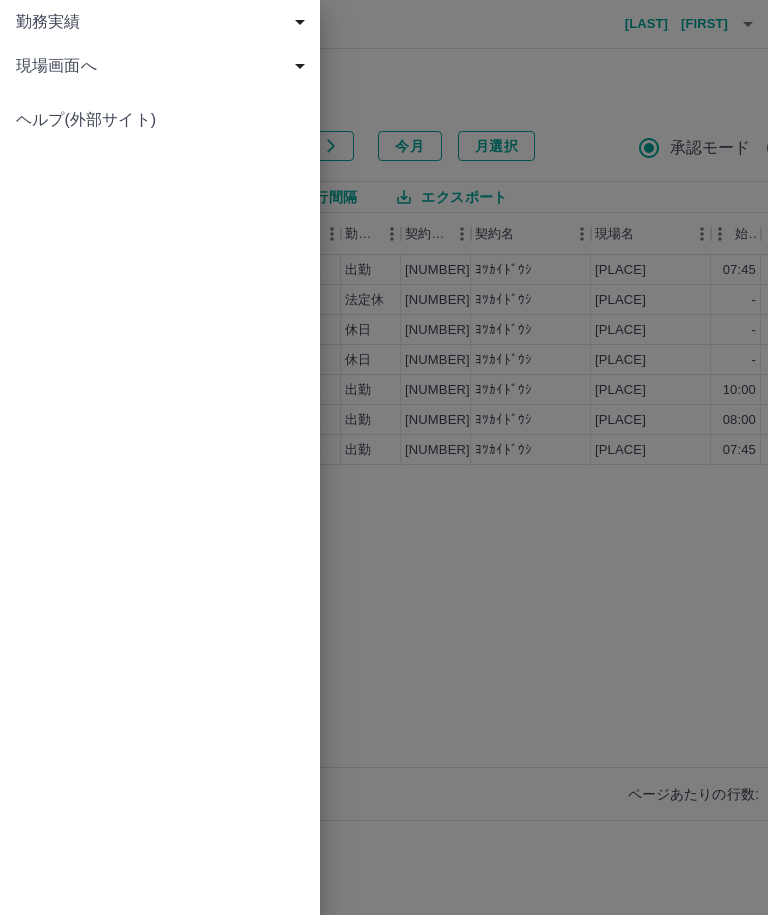 click on "勤務実績" at bounding box center (164, 22) 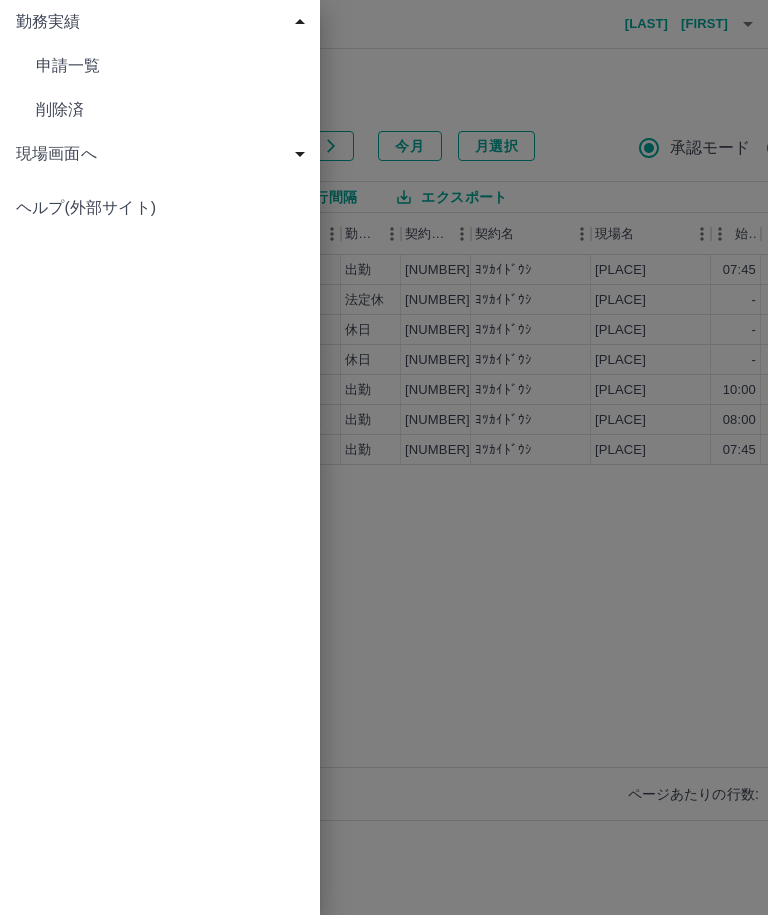 click on "現場画面へ" at bounding box center [164, 154] 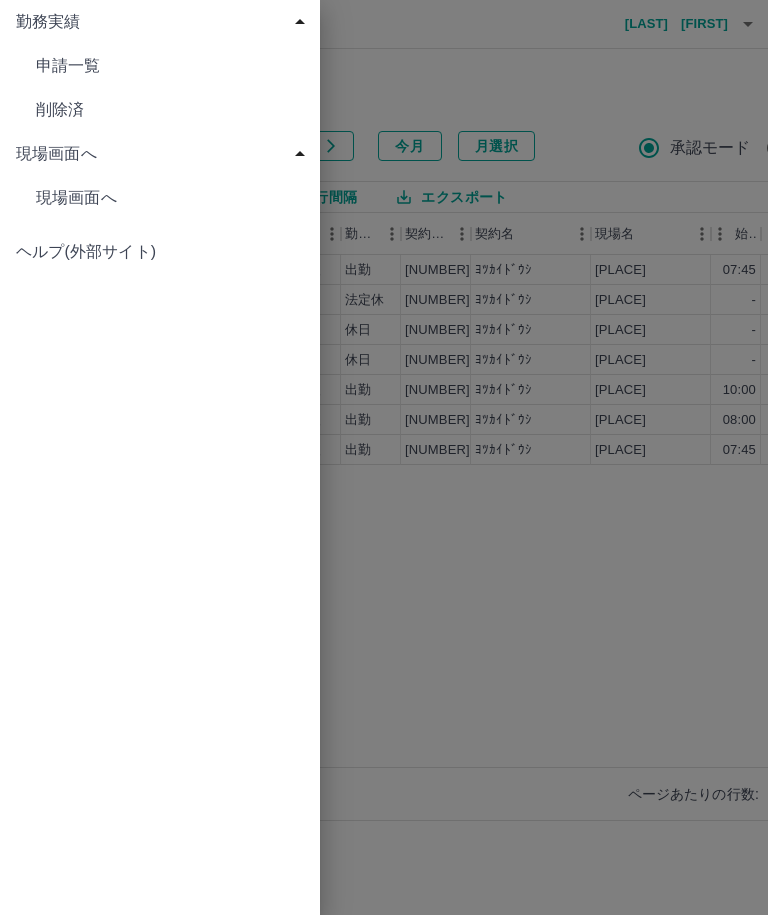 click on "現場画面へ" at bounding box center [170, 66] 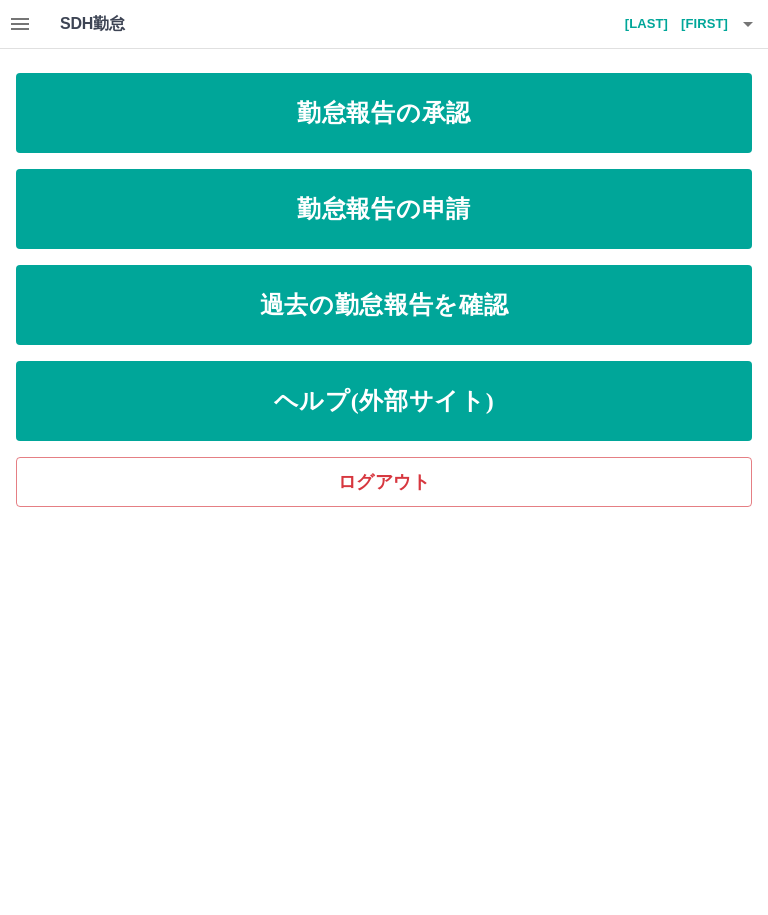 click on "過去の勤怠報告を確認" at bounding box center (384, 305) 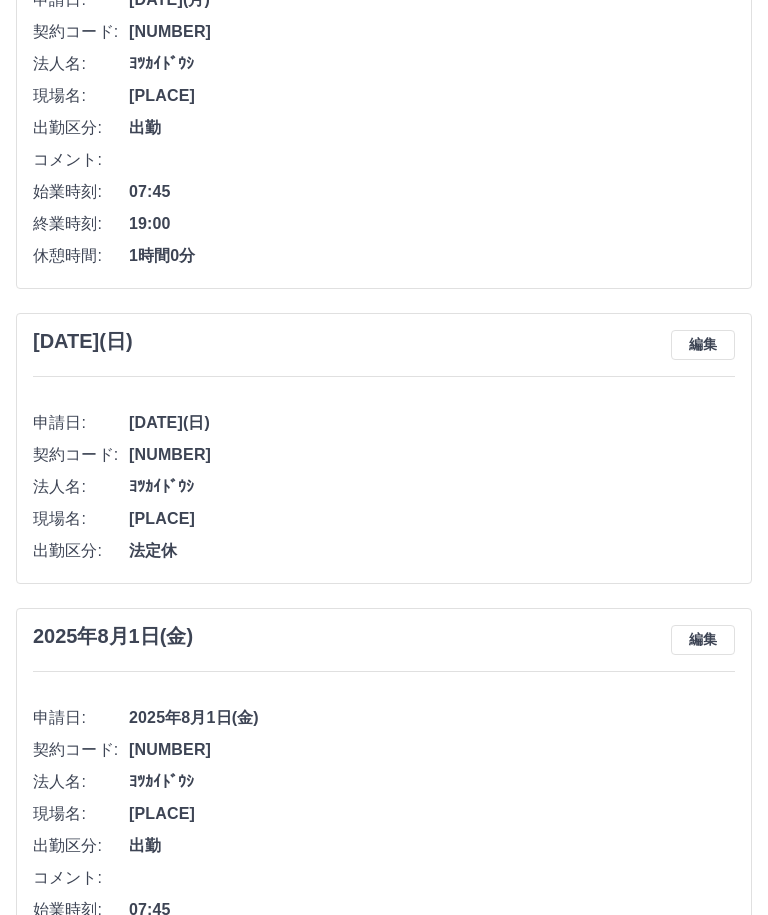 scroll, scrollTop: 339, scrollLeft: 0, axis: vertical 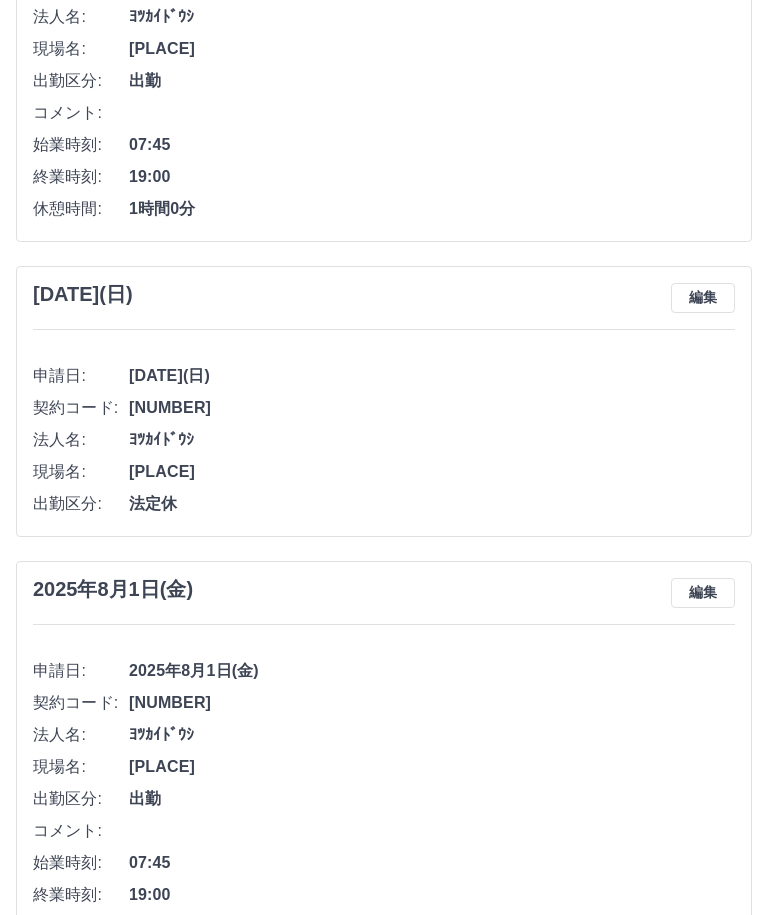 click on "編集" at bounding box center (703, 594) 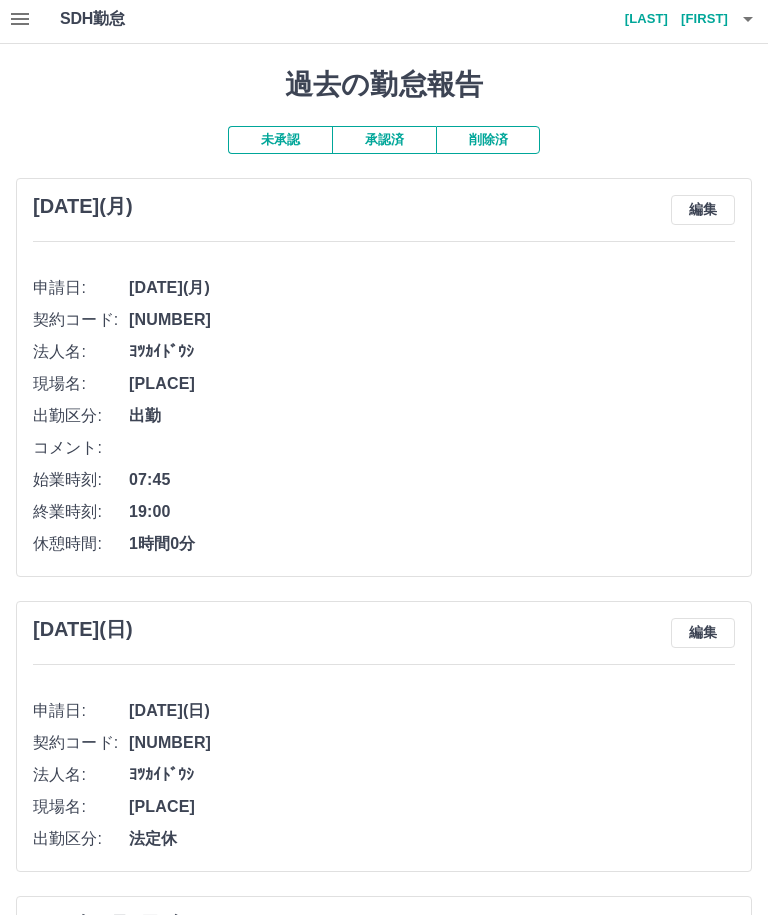 scroll, scrollTop: 0, scrollLeft: 0, axis: both 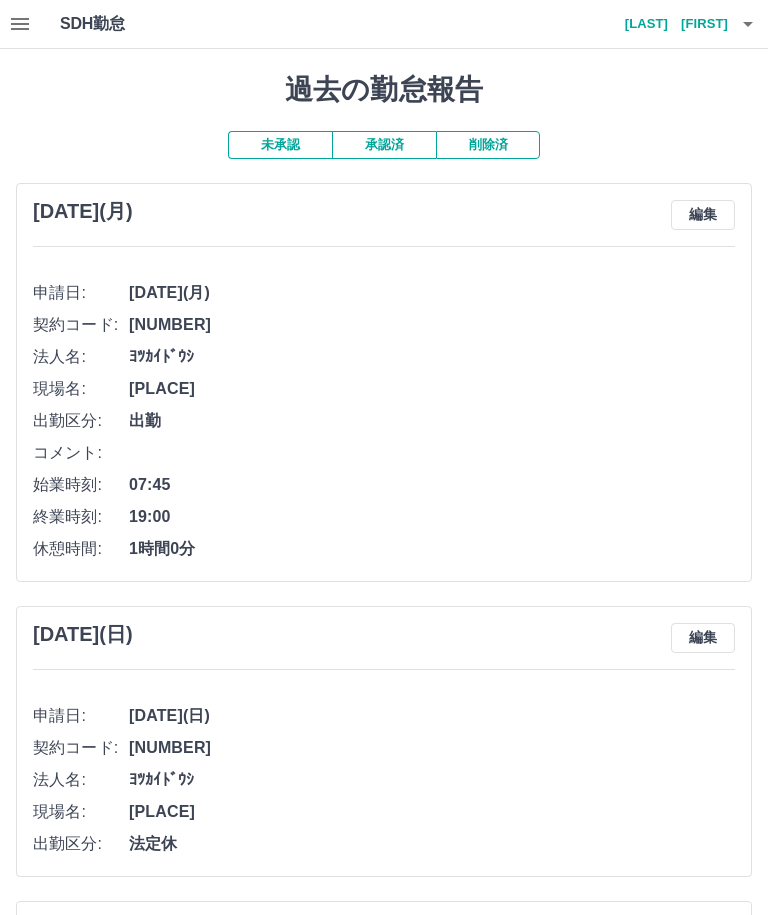 click on "鈴木　晴菜" at bounding box center [668, 24] 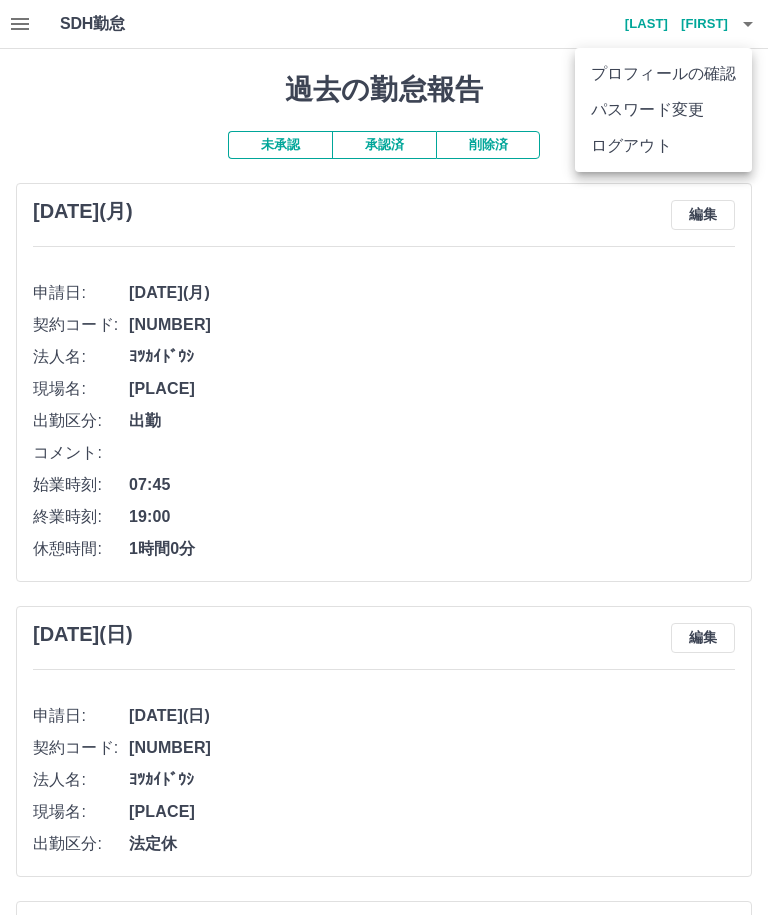 click on "ログアウト" at bounding box center [663, 146] 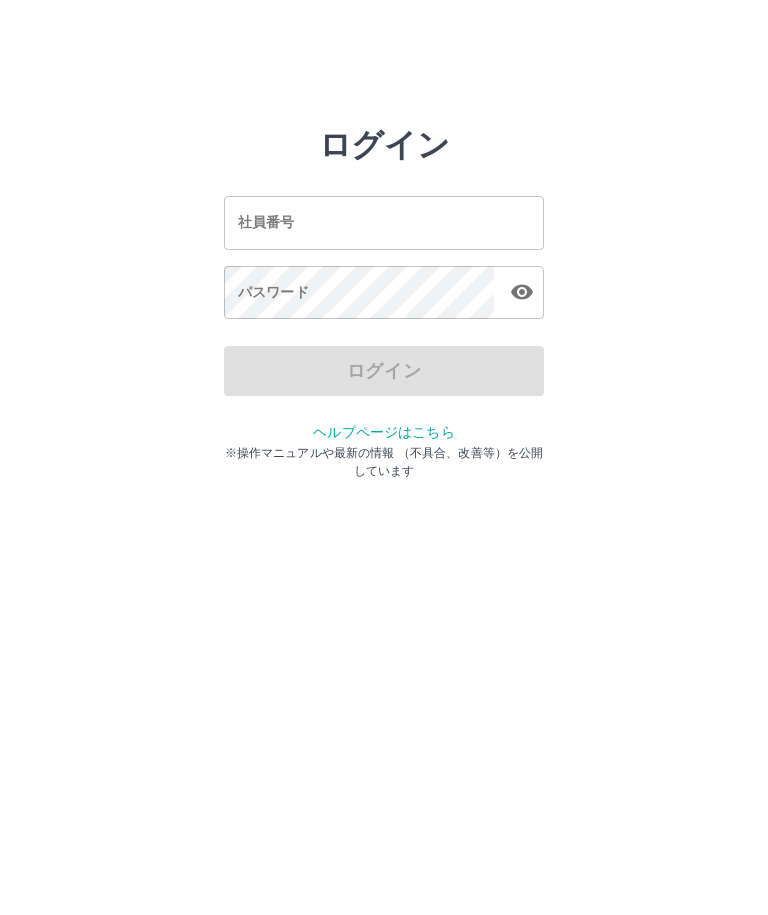 scroll, scrollTop: 0, scrollLeft: 0, axis: both 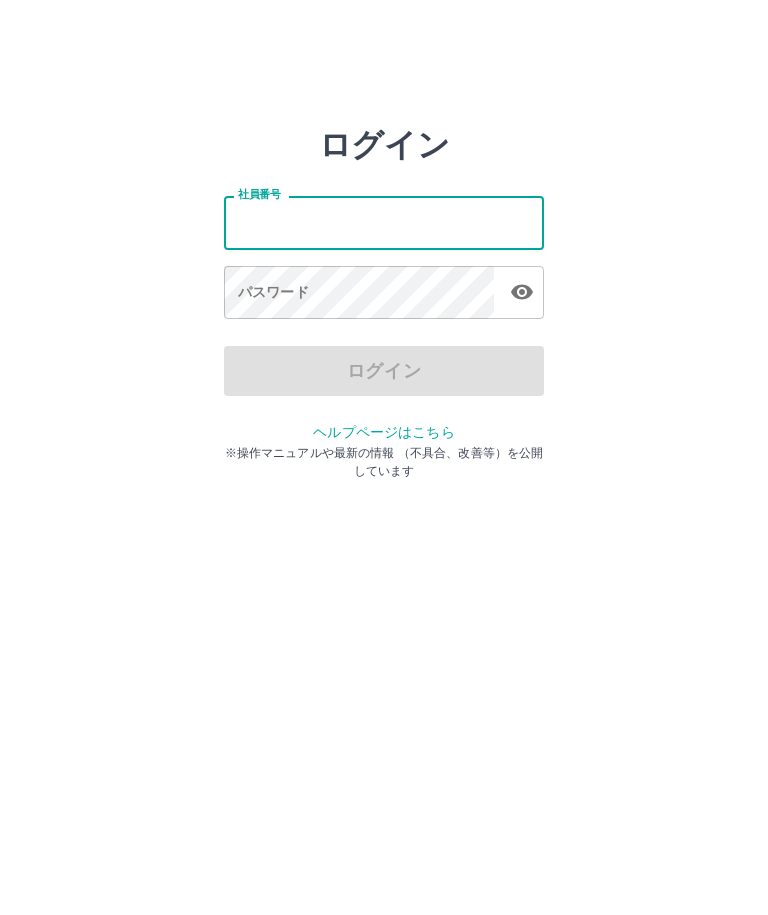 click on "ログイン 社員番号 社員番号 パスワード パスワード ログイン ヘルプページはこちら ※操作マニュアルや最新の情報 （不具合、改善等）を公開しています" at bounding box center (384, 223) 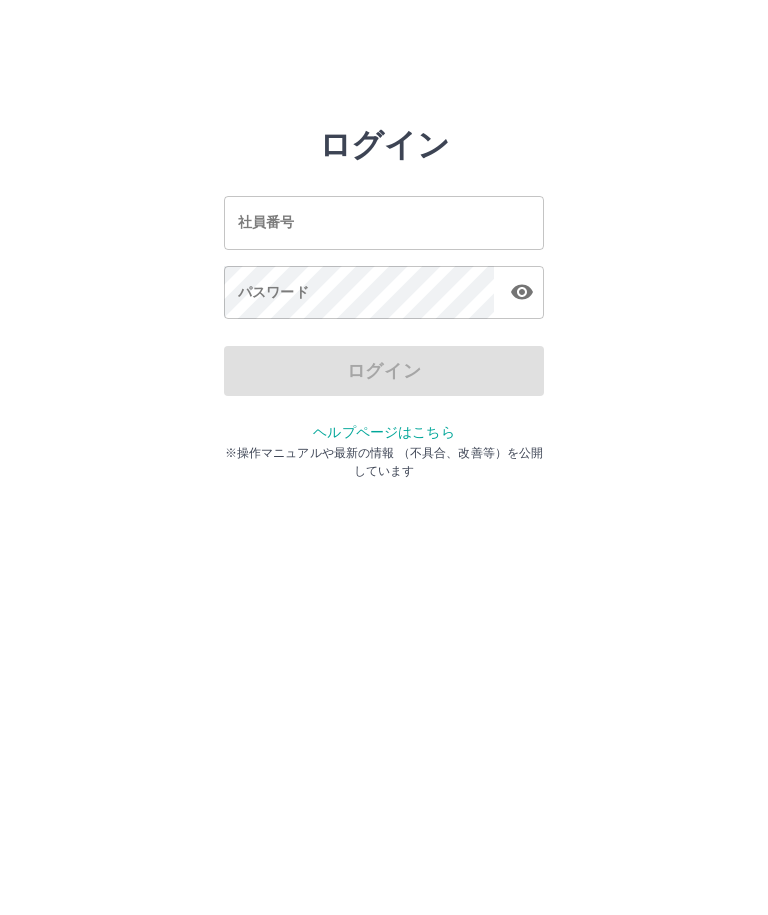 click on "社員番号 社員番号" at bounding box center (384, 222) 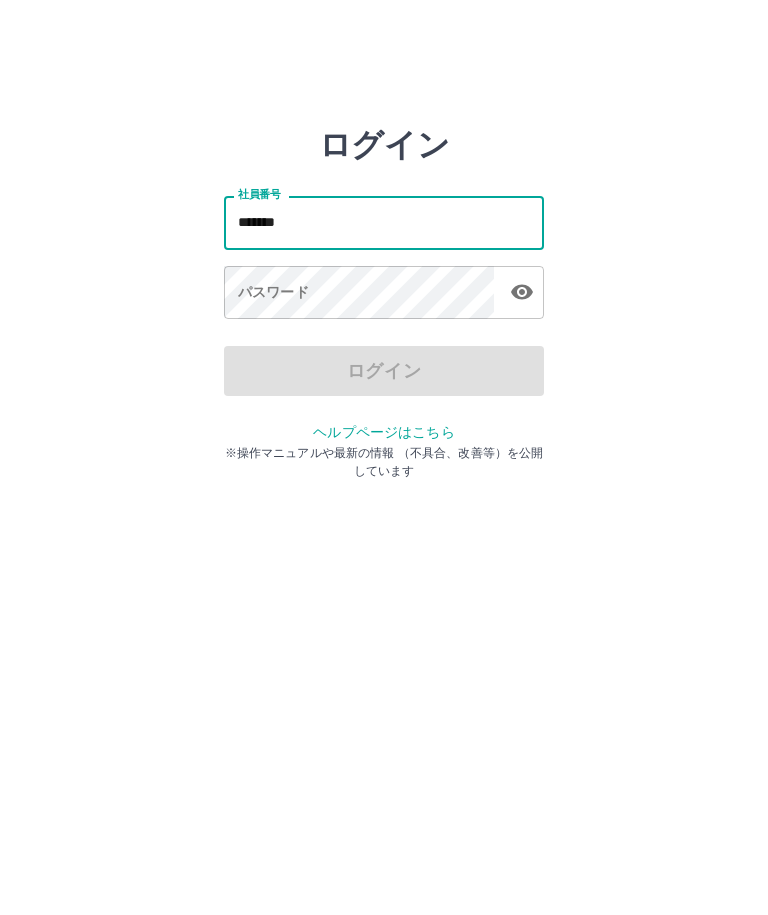 type on "*******" 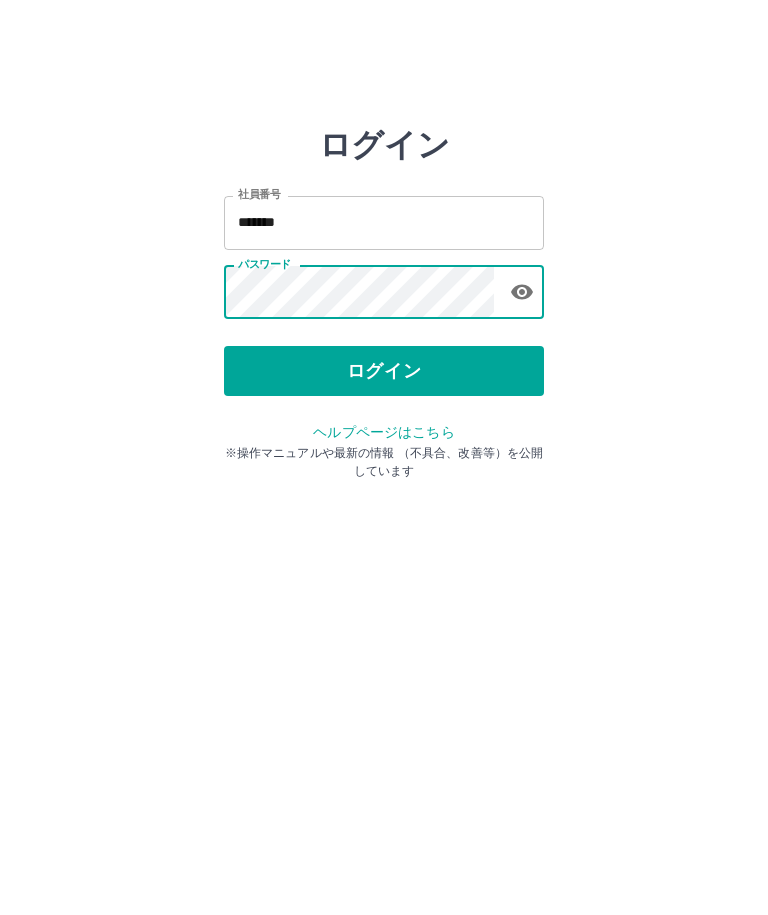 click 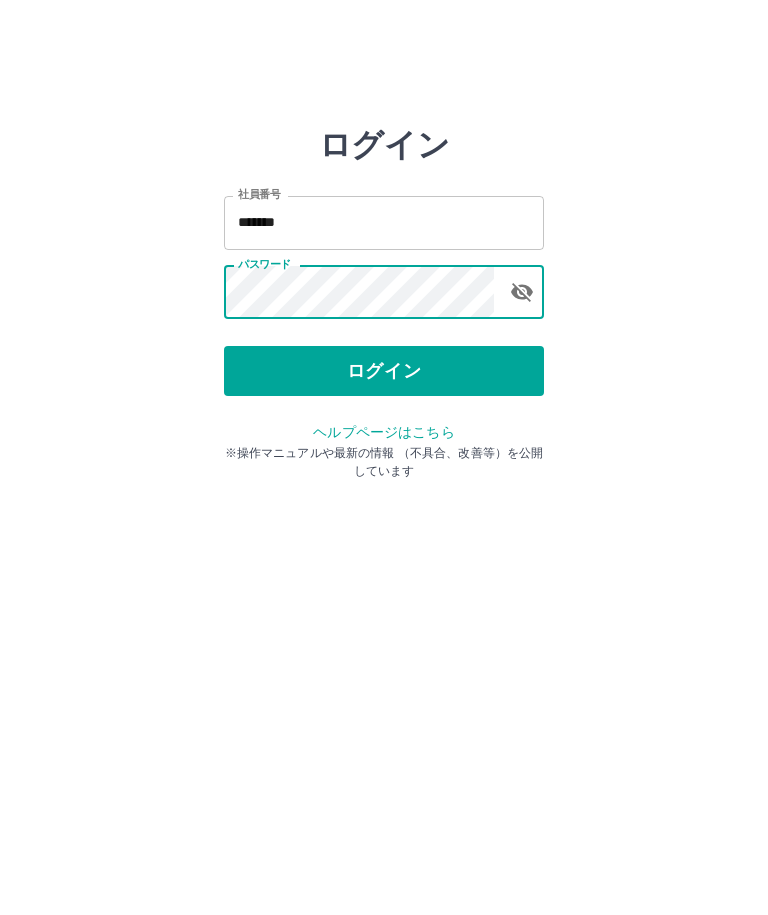 click on "ログイン" at bounding box center (384, 371) 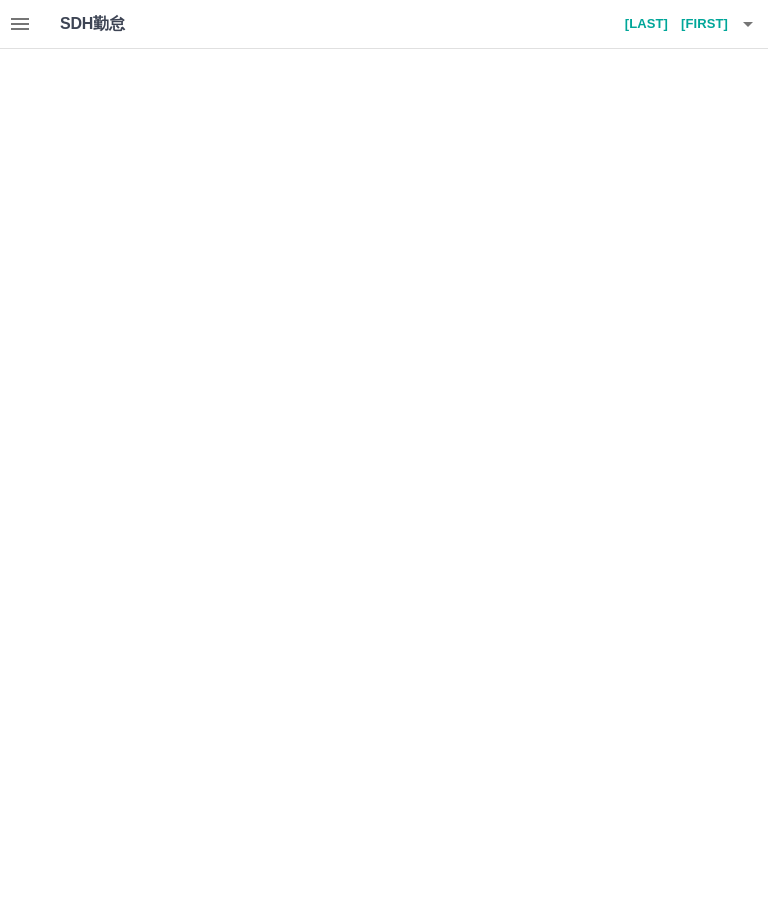 scroll, scrollTop: 0, scrollLeft: 0, axis: both 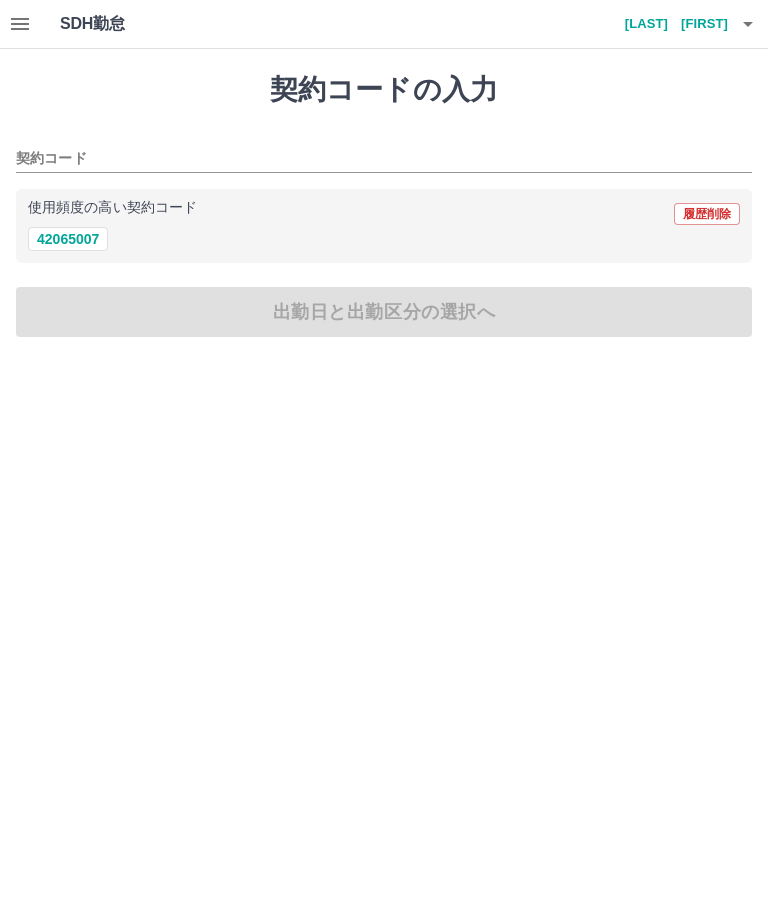 click at bounding box center (20, 24) 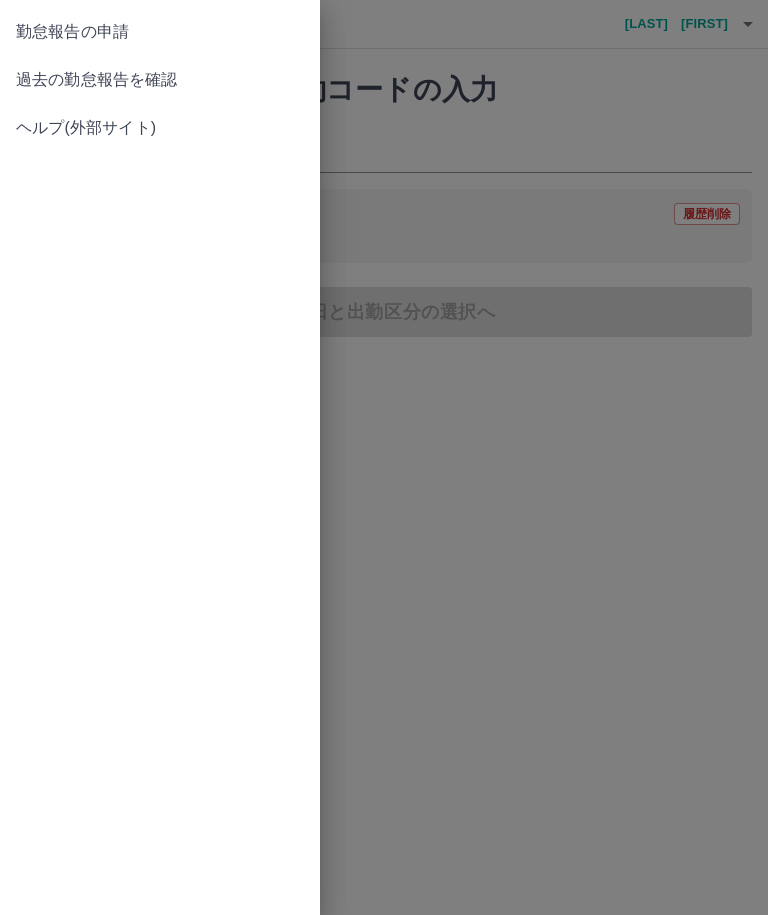 click on "過去の勤怠報告を確認" at bounding box center (160, 80) 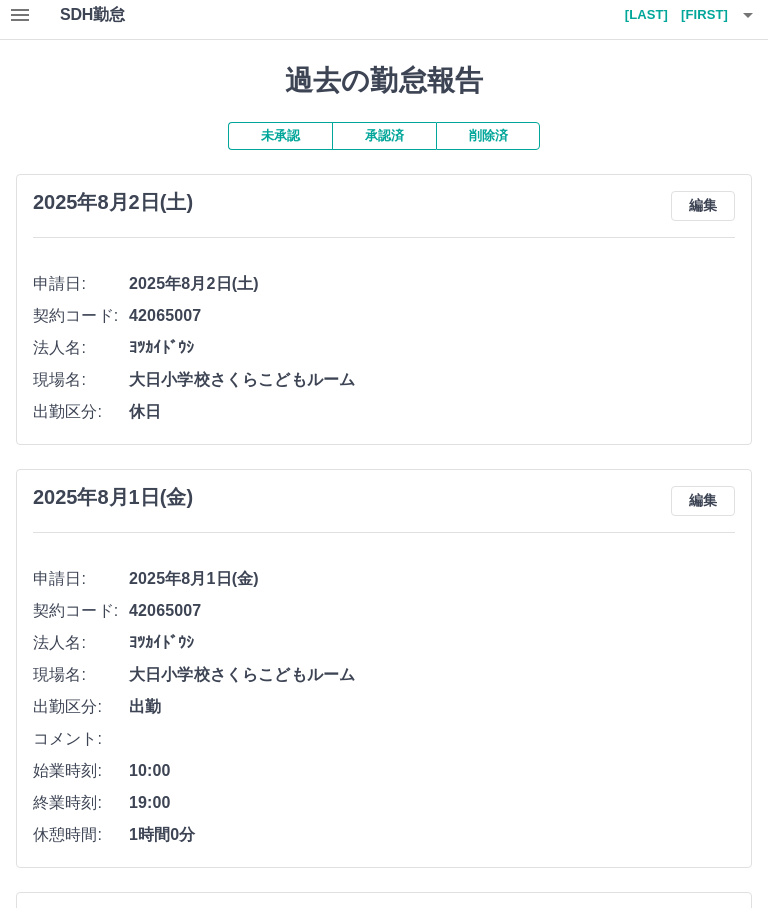 scroll, scrollTop: 0, scrollLeft: 0, axis: both 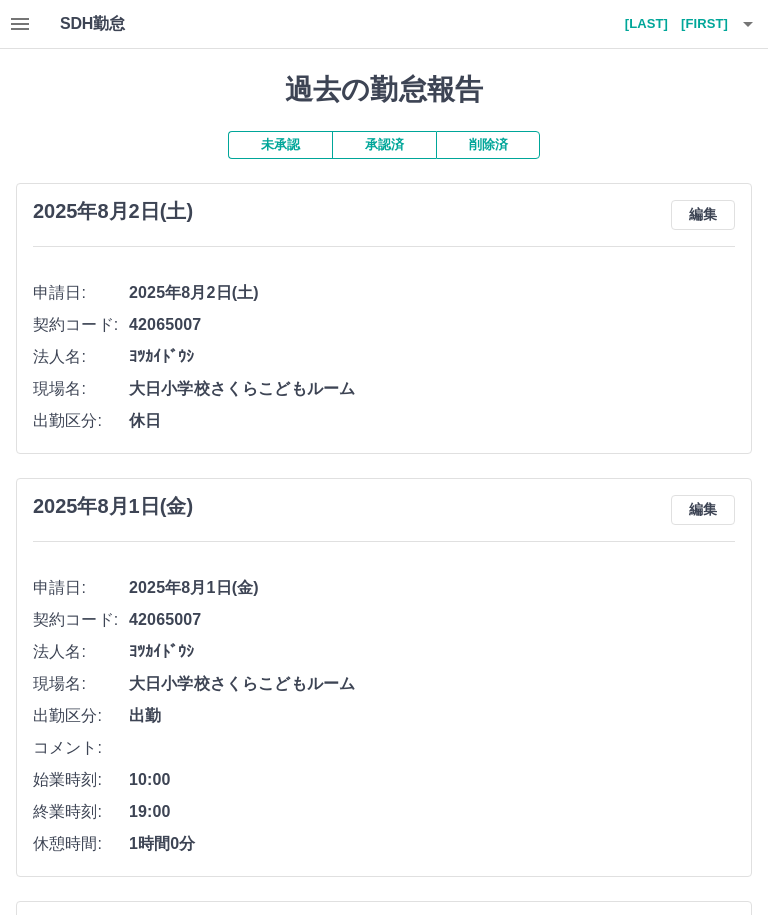 click 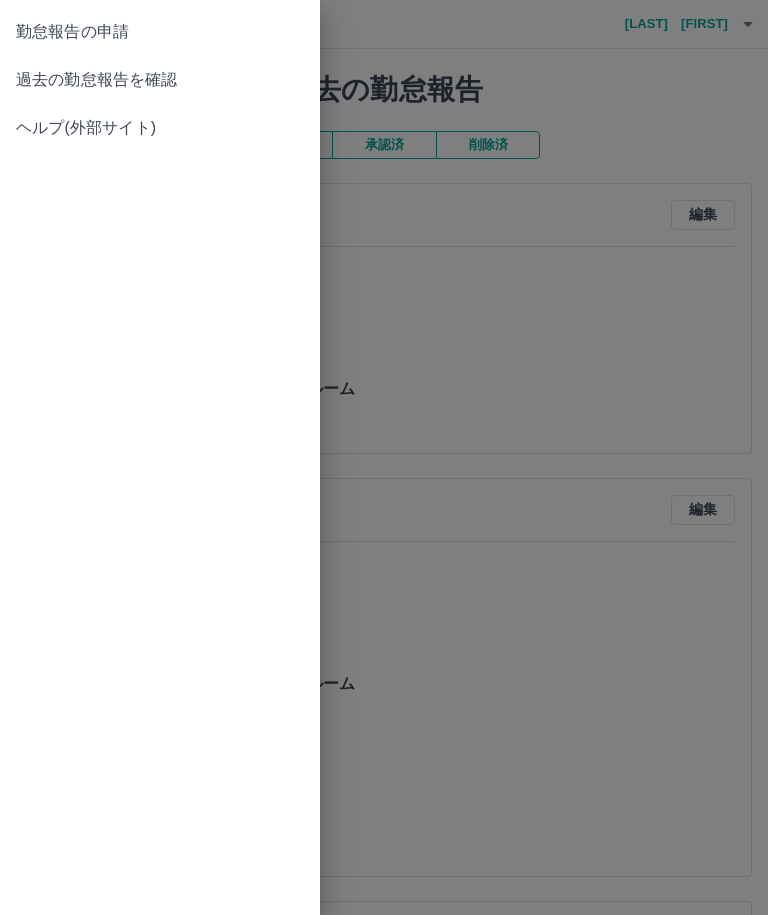 click on "勤怠報告の申請" at bounding box center (160, 32) 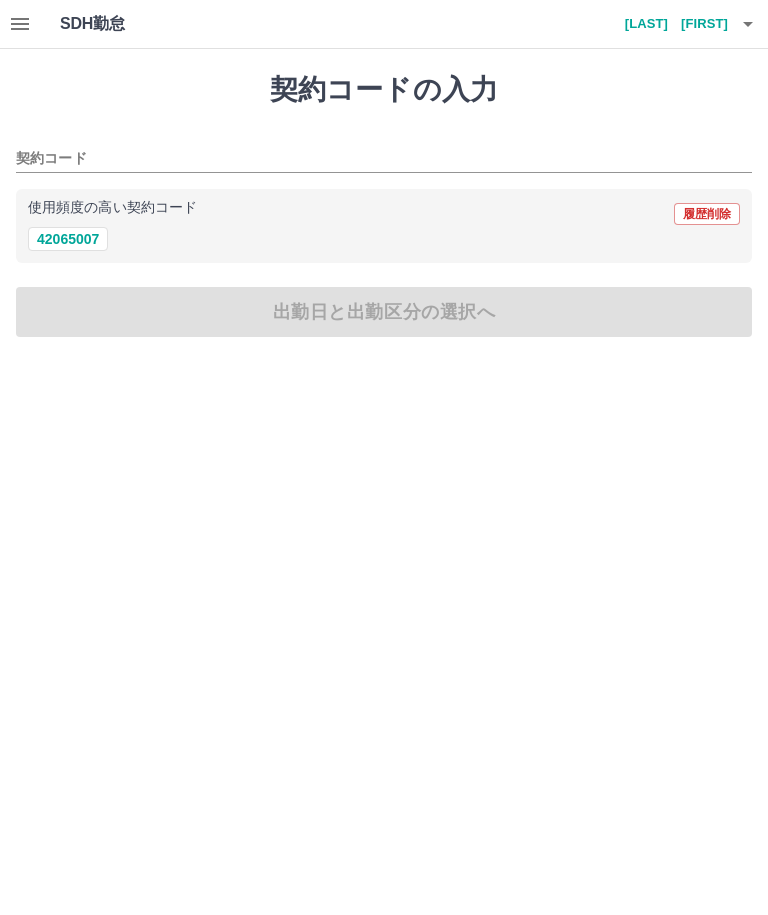 click on "契約コード" at bounding box center (369, 159) 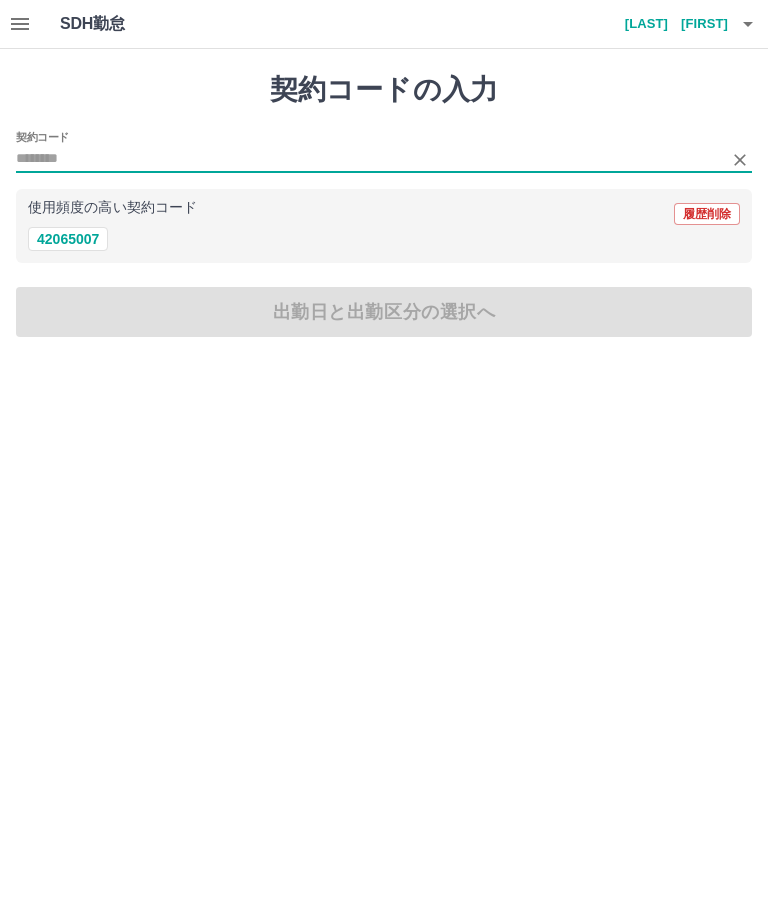 click on "42065007" at bounding box center [68, 239] 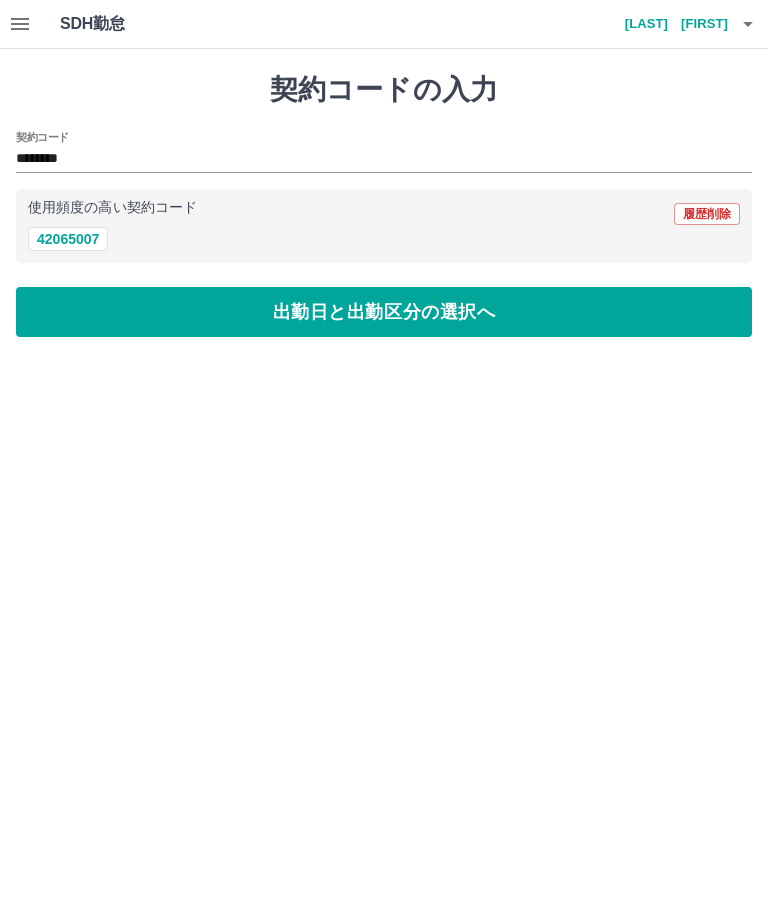 type on "********" 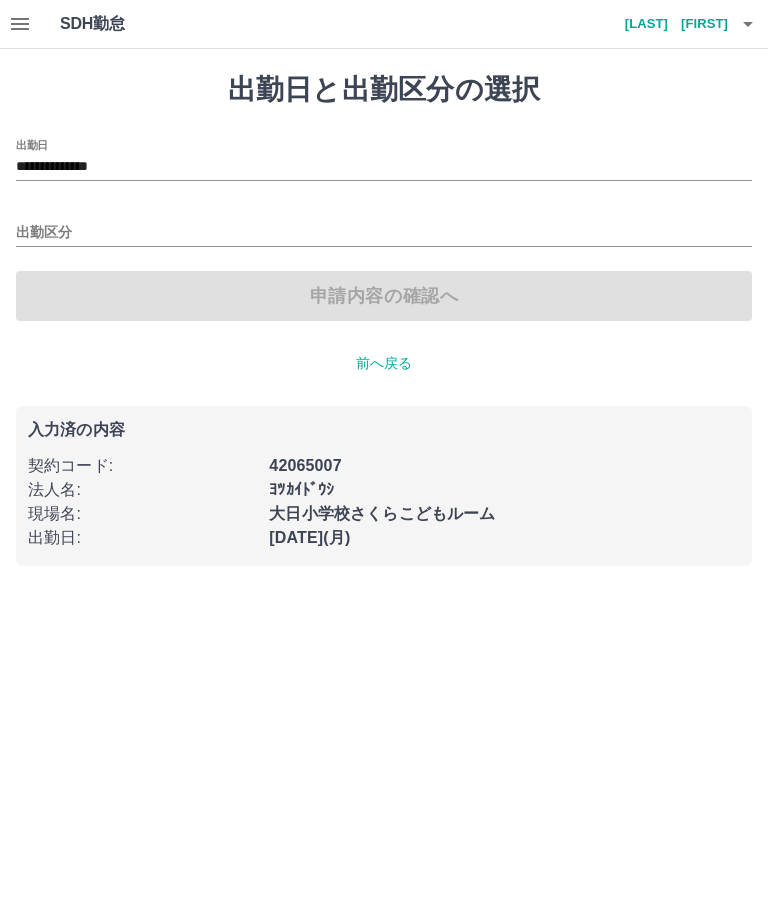 click on "**********" at bounding box center [384, 167] 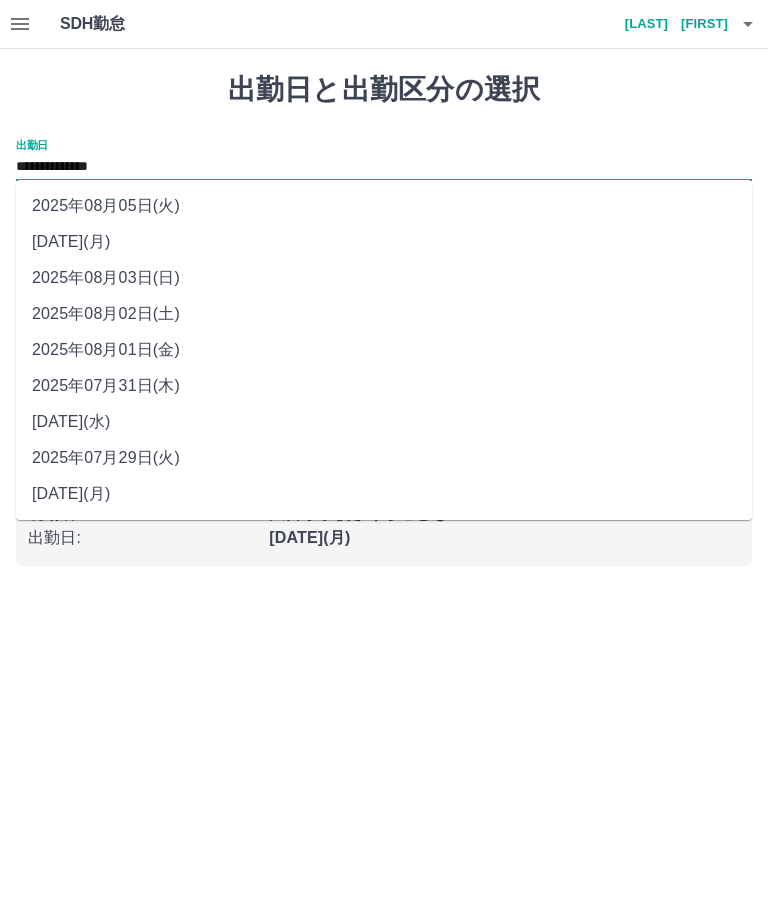 click on "2025年08月03日(日)" at bounding box center [384, 278] 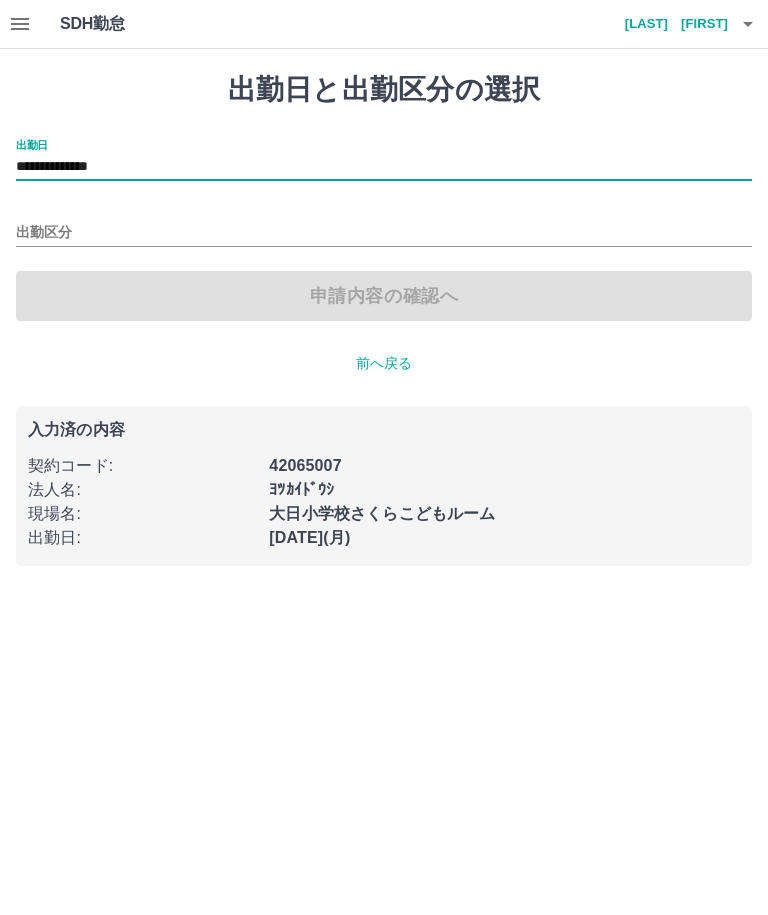 click on "出勤区分" at bounding box center (384, 233) 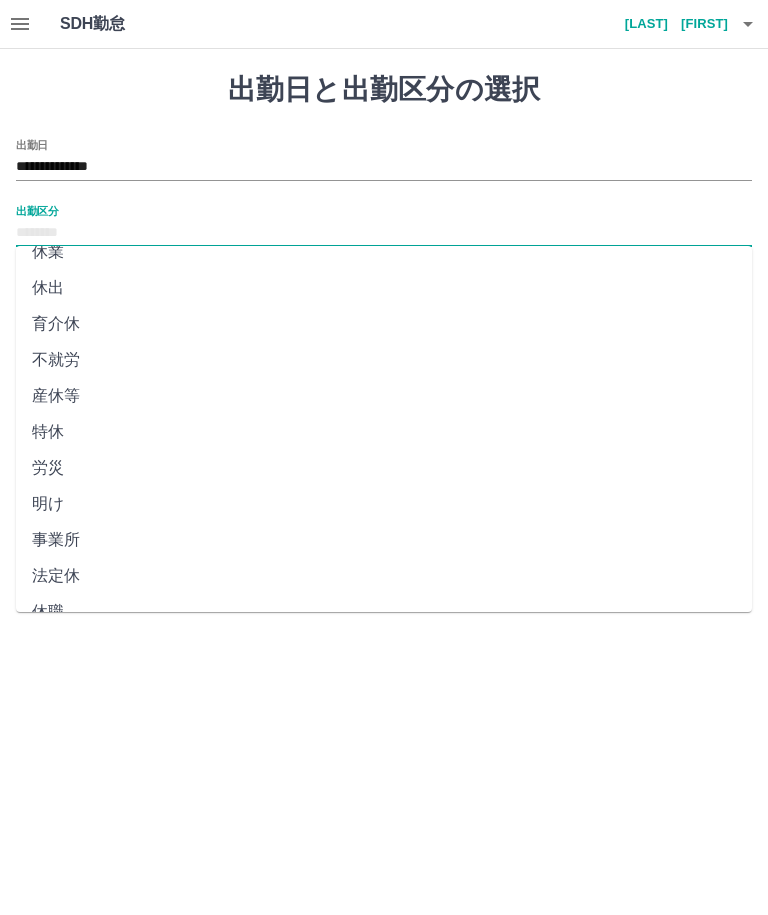 scroll, scrollTop: 271, scrollLeft: 0, axis: vertical 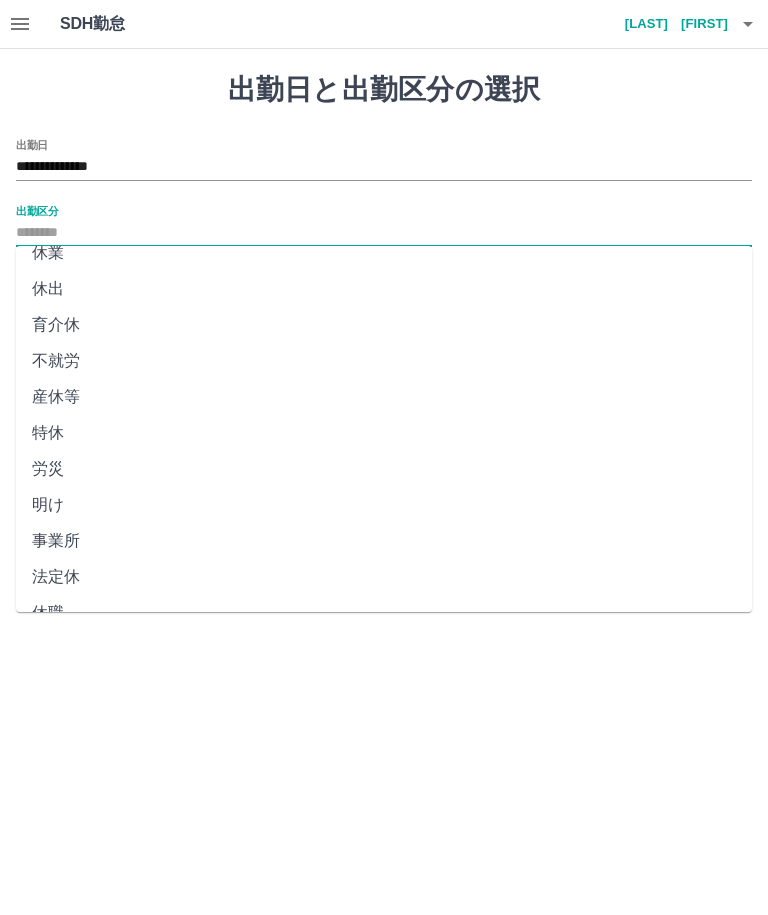 click on "法定休" at bounding box center (384, 577) 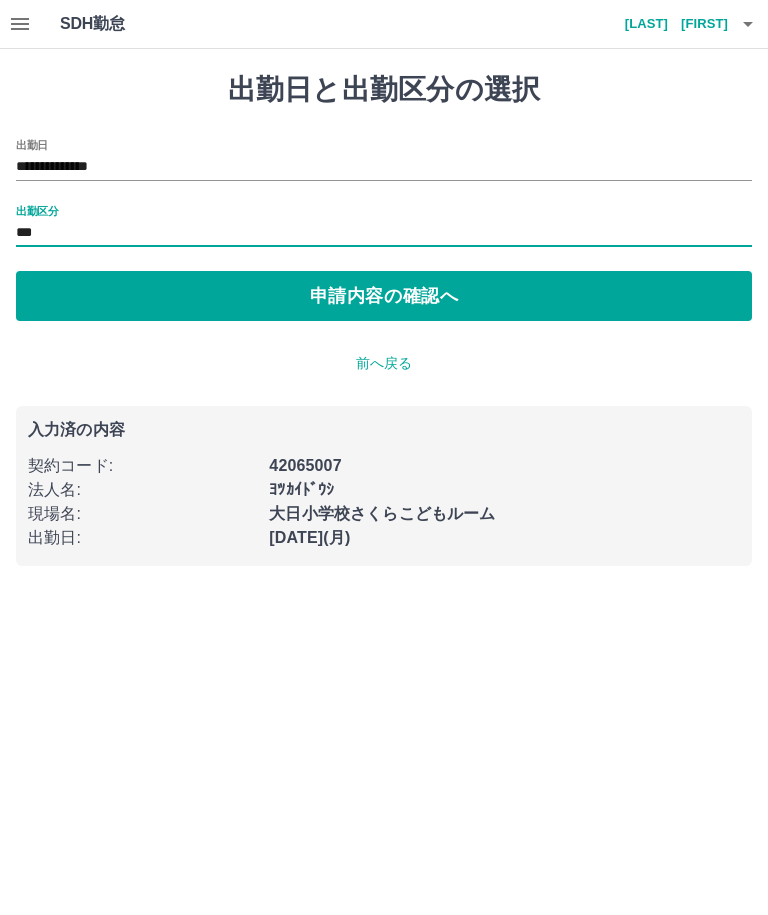click on "申請内容の確認へ" at bounding box center (384, 296) 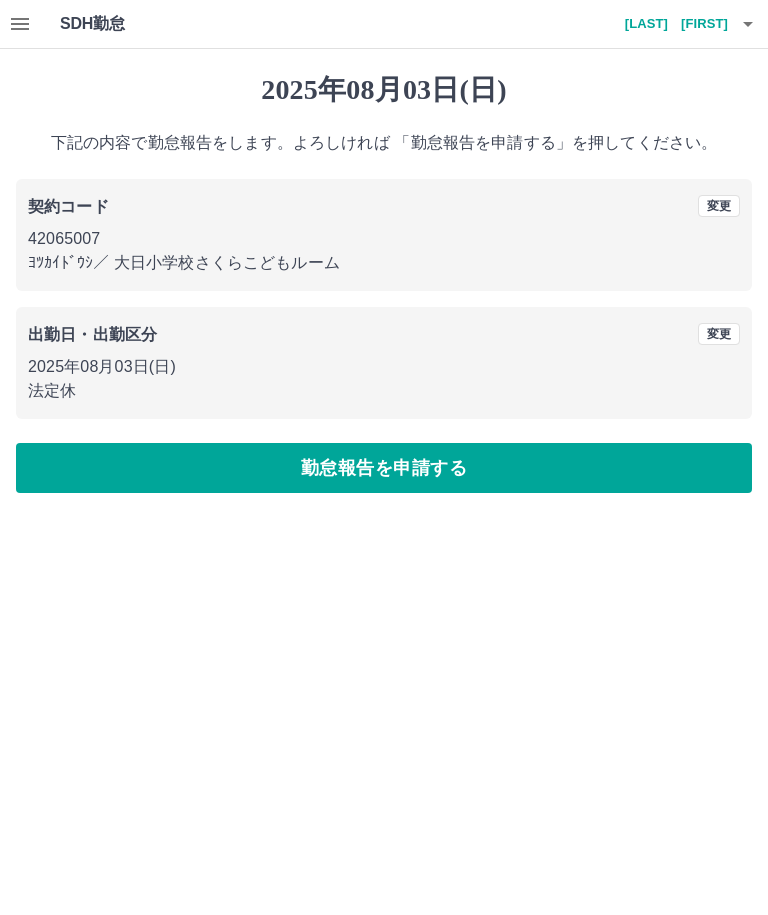 click on "勤怠報告を申請する" at bounding box center [384, 468] 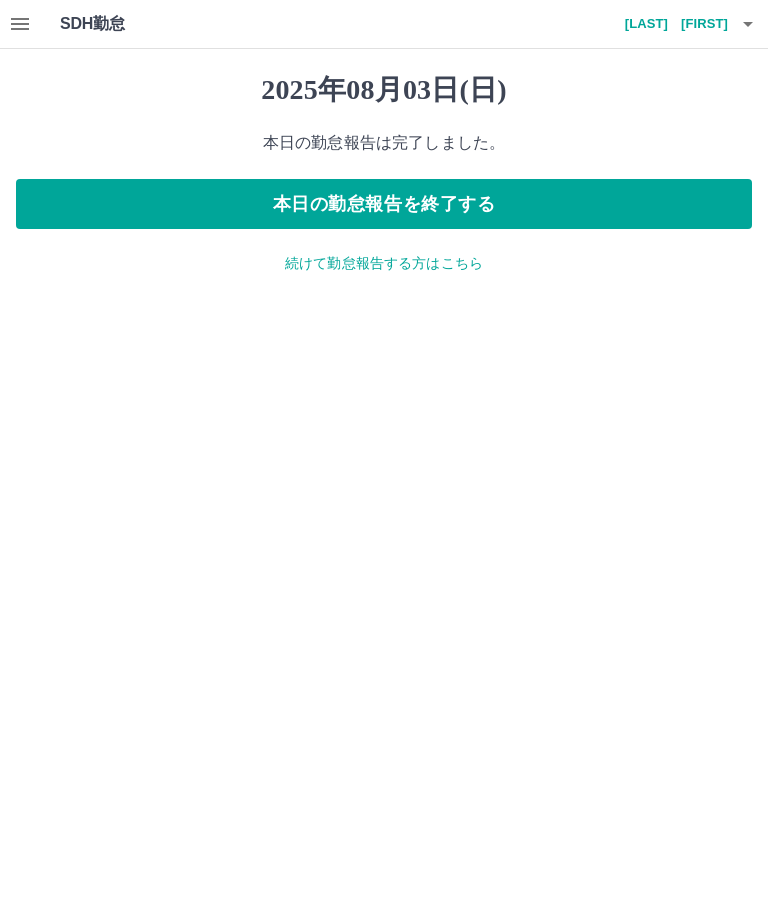 click on "続けて勤怠報告する方はこちら" at bounding box center [384, 263] 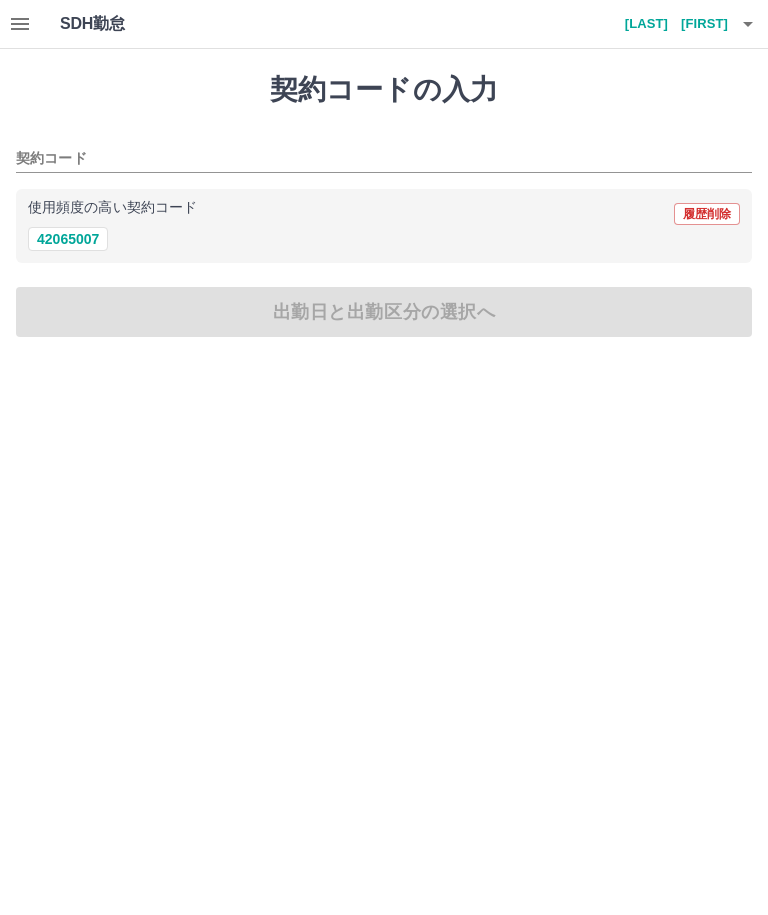 click on "42065007" at bounding box center (68, 239) 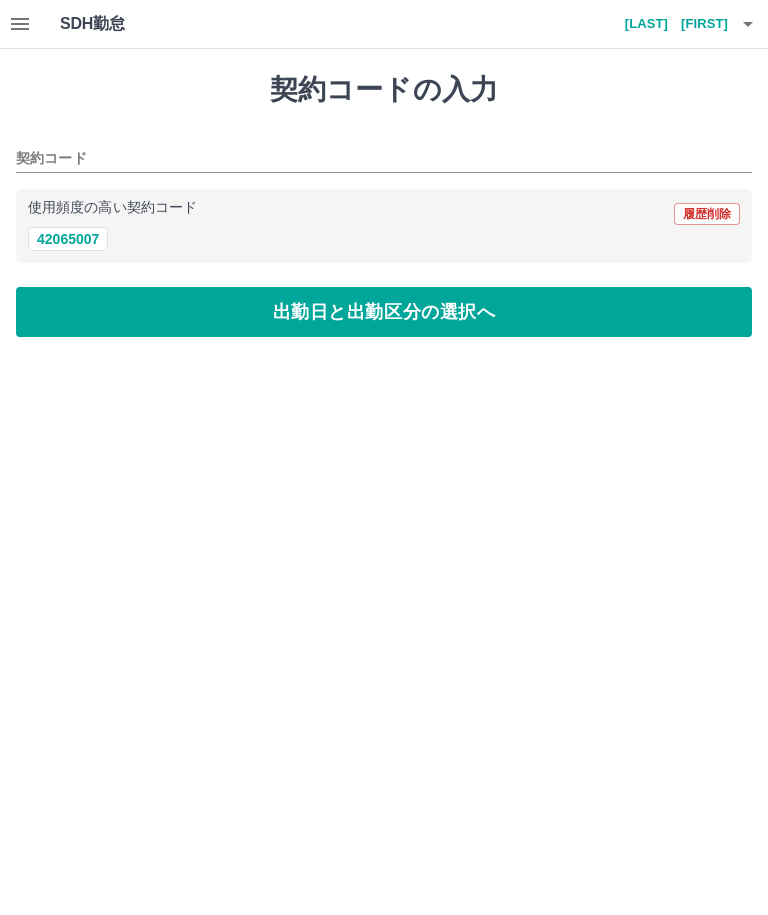 type on "********" 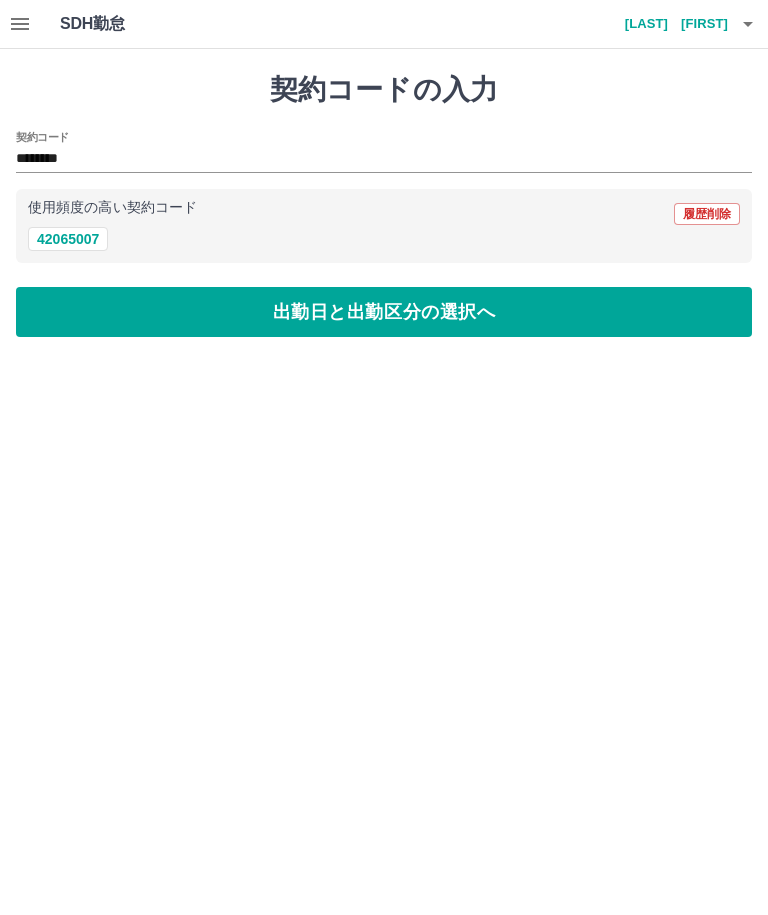 click on "出勤日と出勤区分の選択へ" at bounding box center [384, 312] 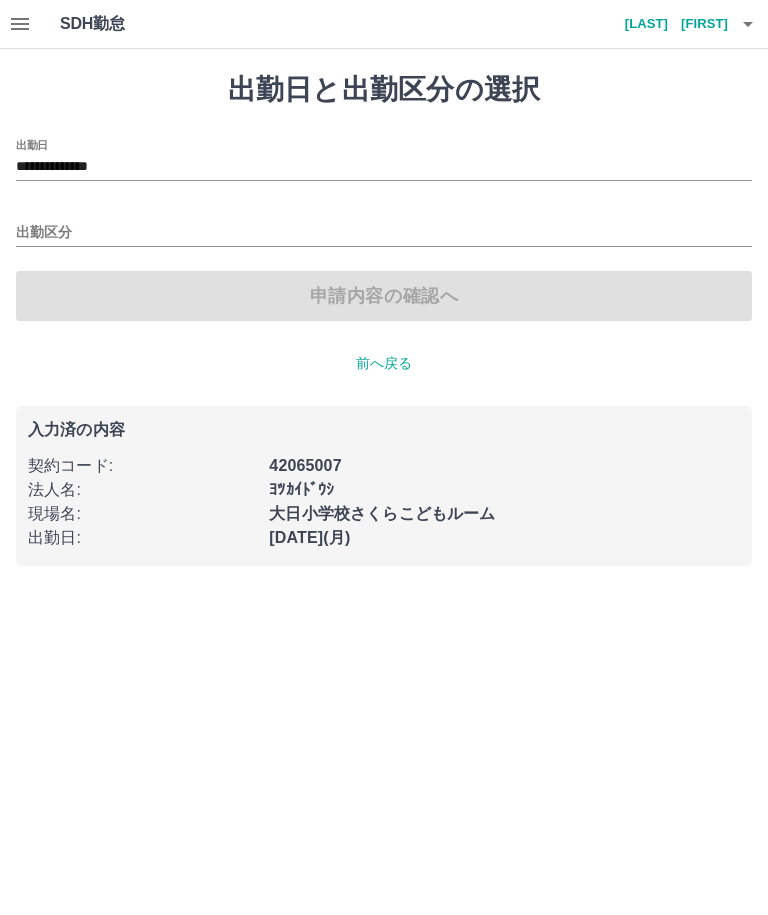 click on "**********" at bounding box center [384, 167] 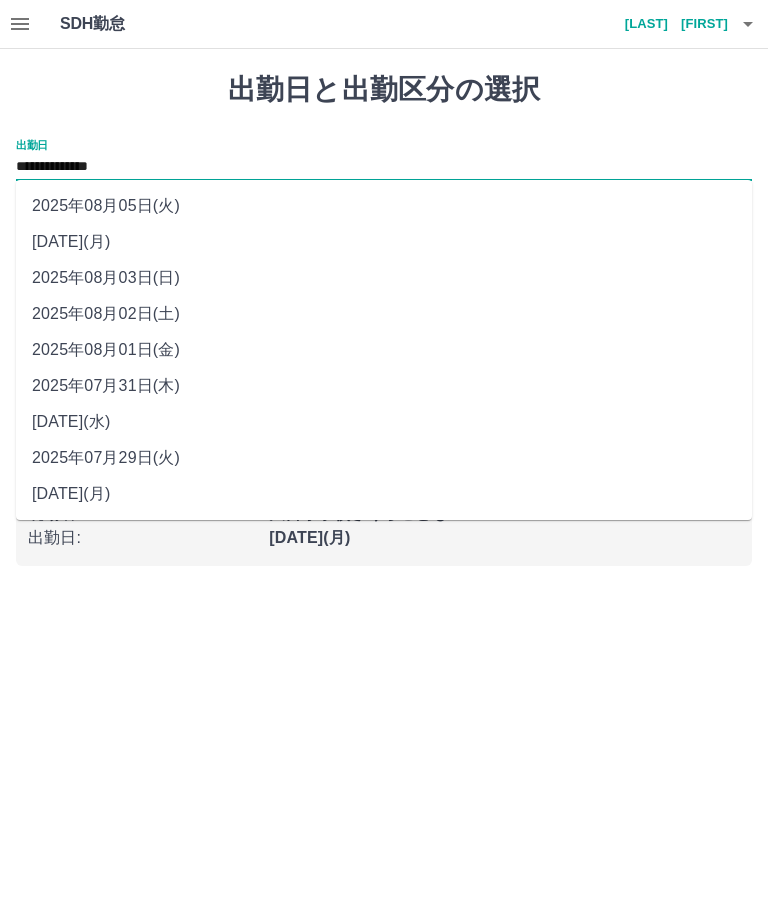 click on "2025年08月02日(土)" at bounding box center [384, 314] 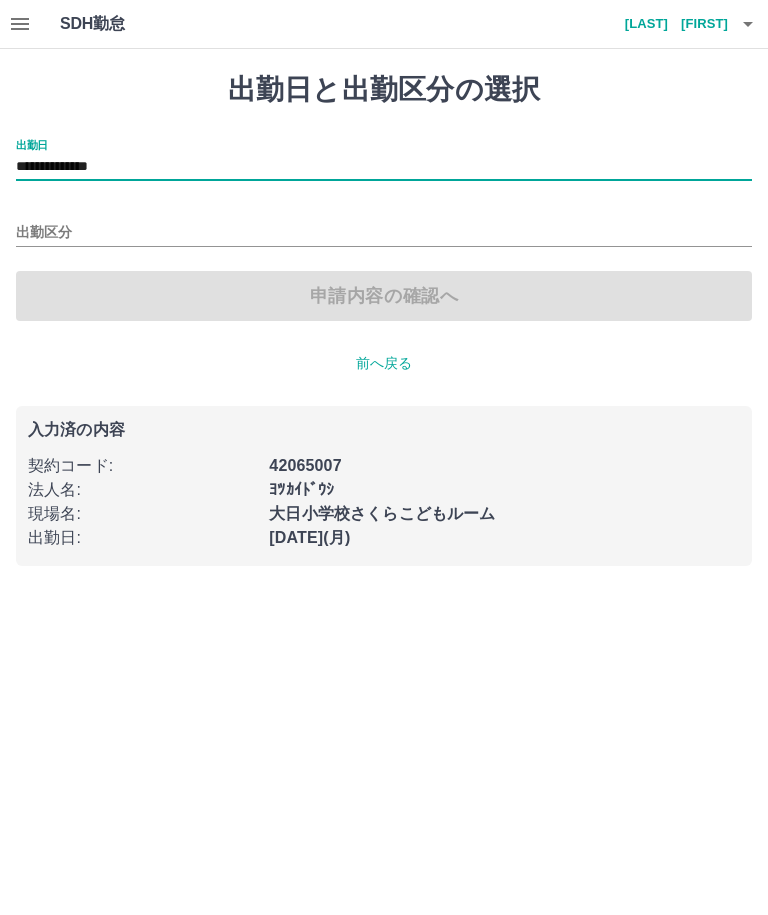 click on "**********" at bounding box center (384, 167) 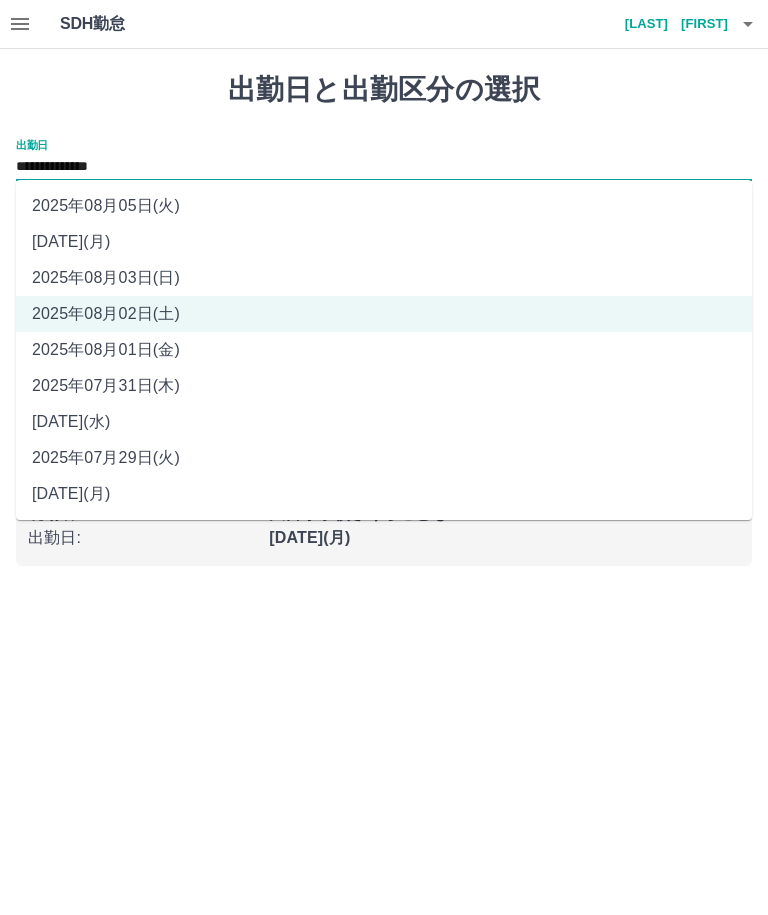click on "[DATE](月)" at bounding box center (384, 242) 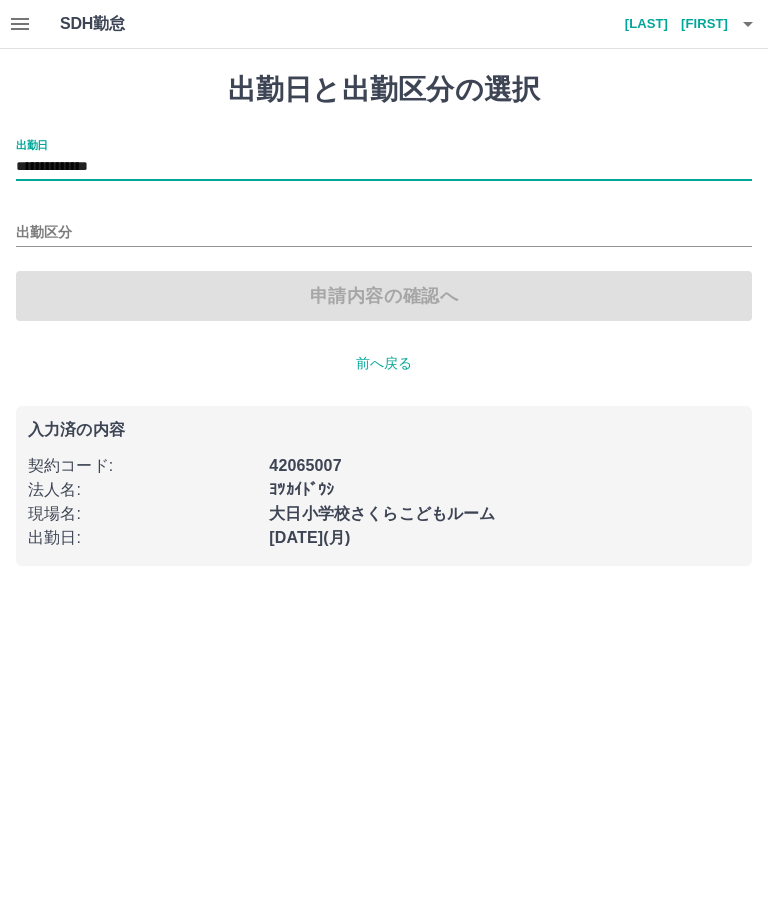 click on "出勤区分" at bounding box center [384, 233] 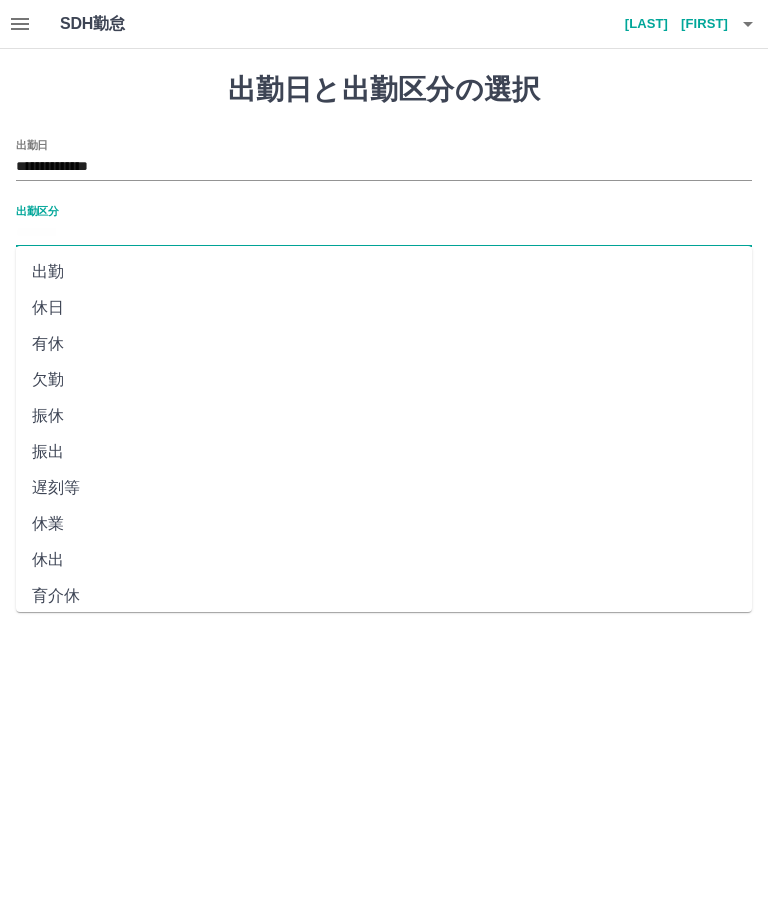 click on "出勤" at bounding box center (384, 272) 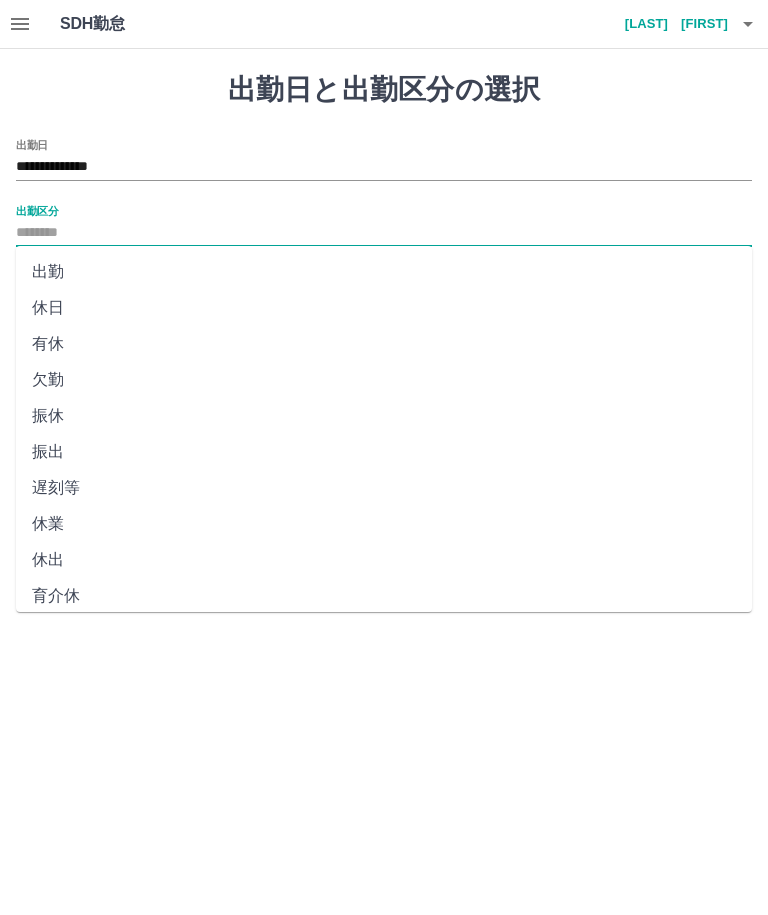 type on "**" 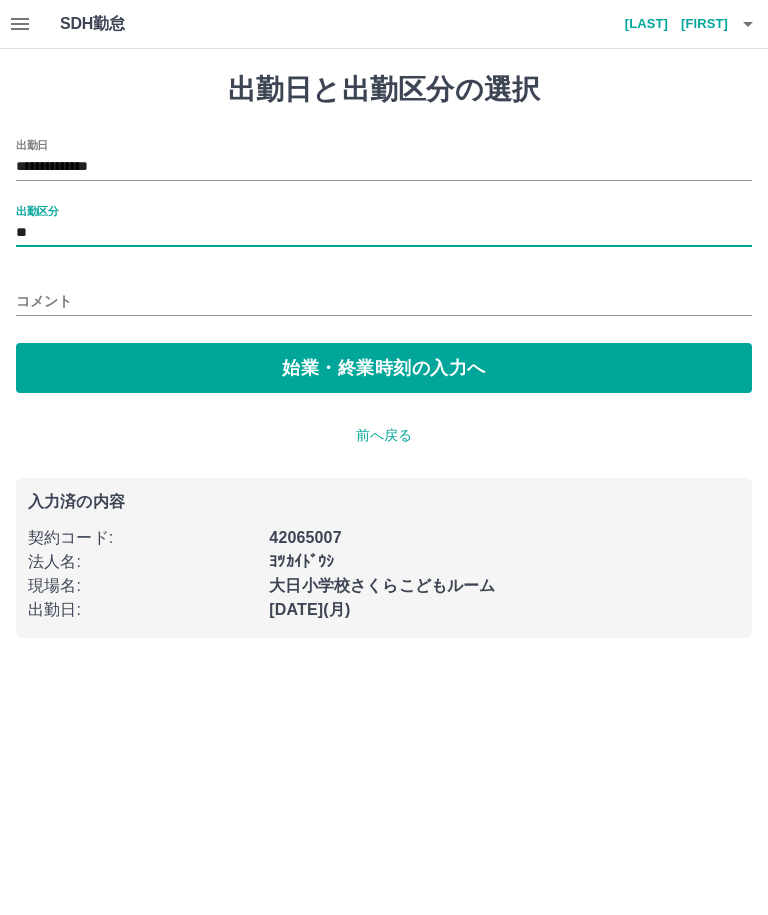 click on "始業・終業時刻の入力へ" at bounding box center (384, 368) 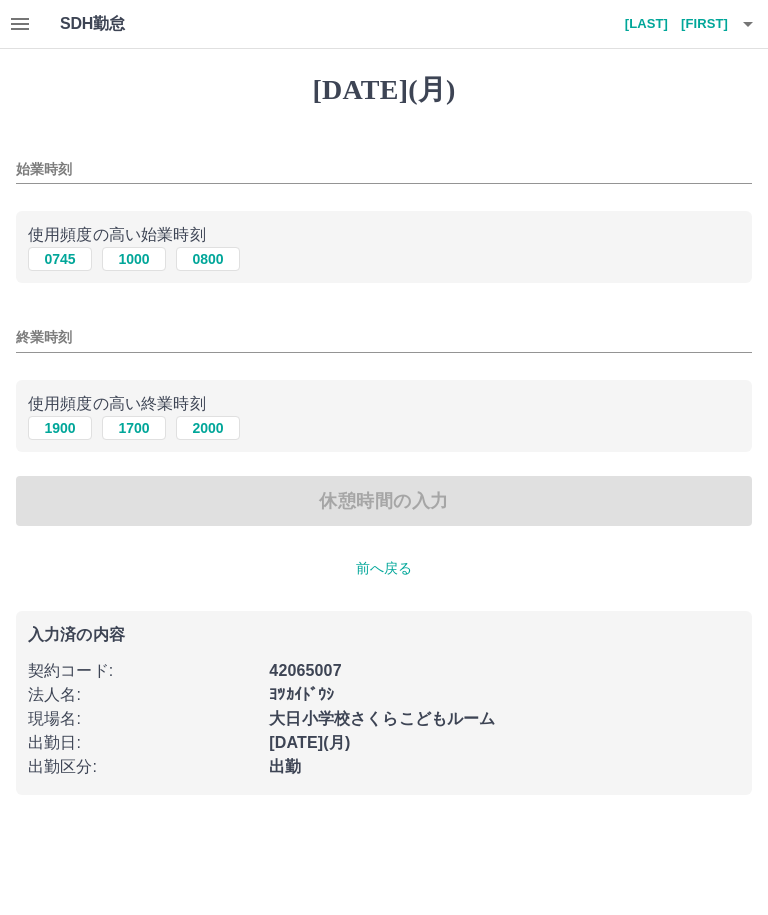 click on "始業時刻" at bounding box center [384, 169] 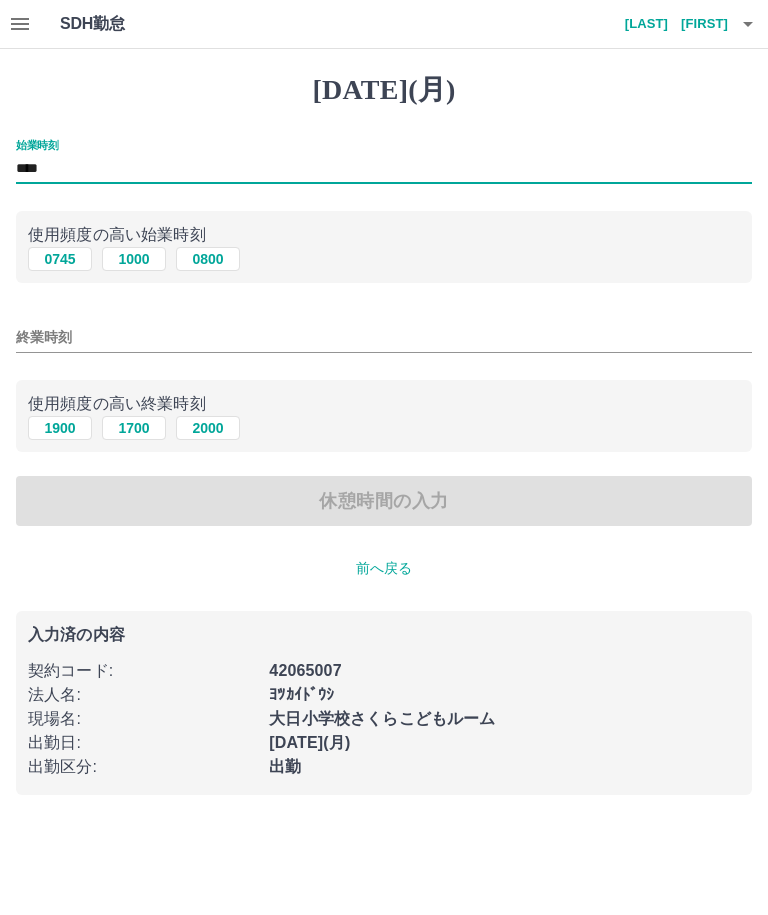 type on "****" 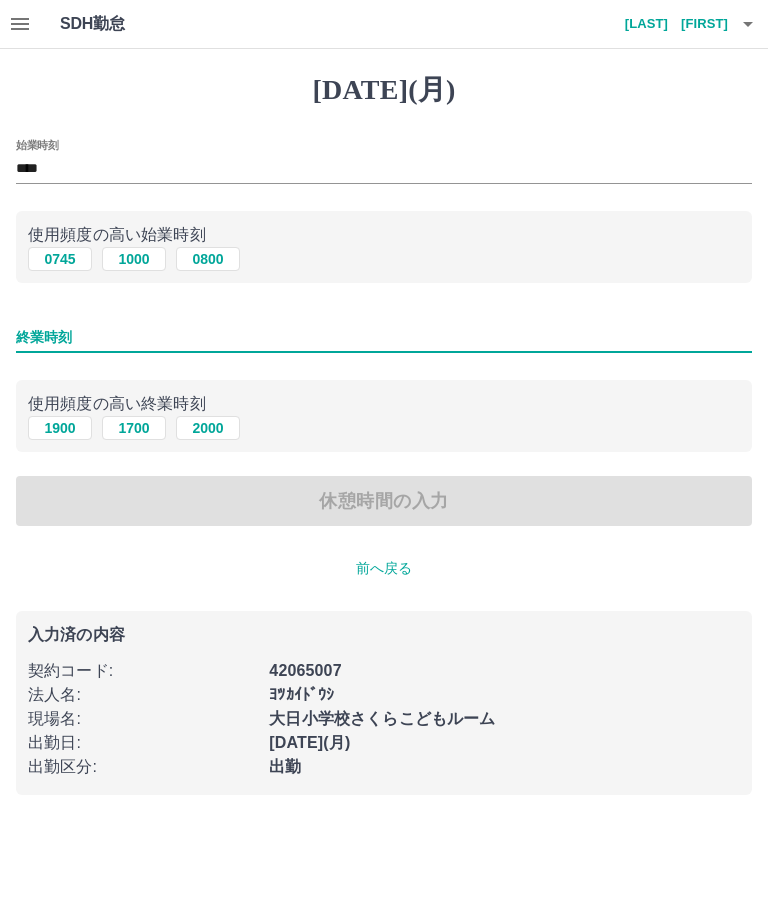 click on "1900" at bounding box center (60, 428) 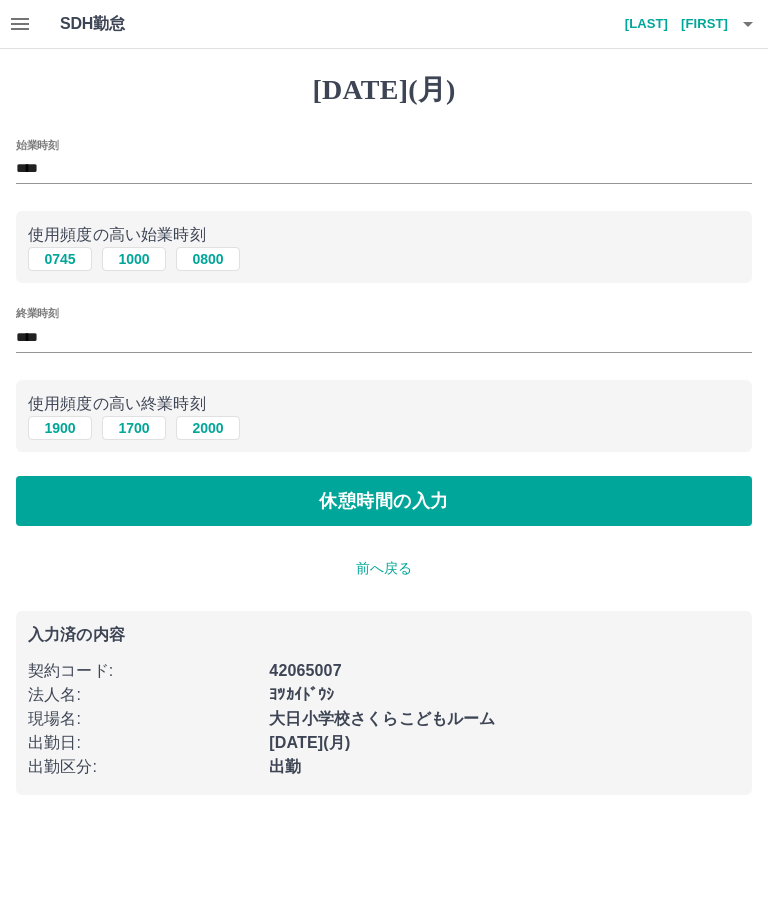 click on "休憩時間の入力" at bounding box center [384, 501] 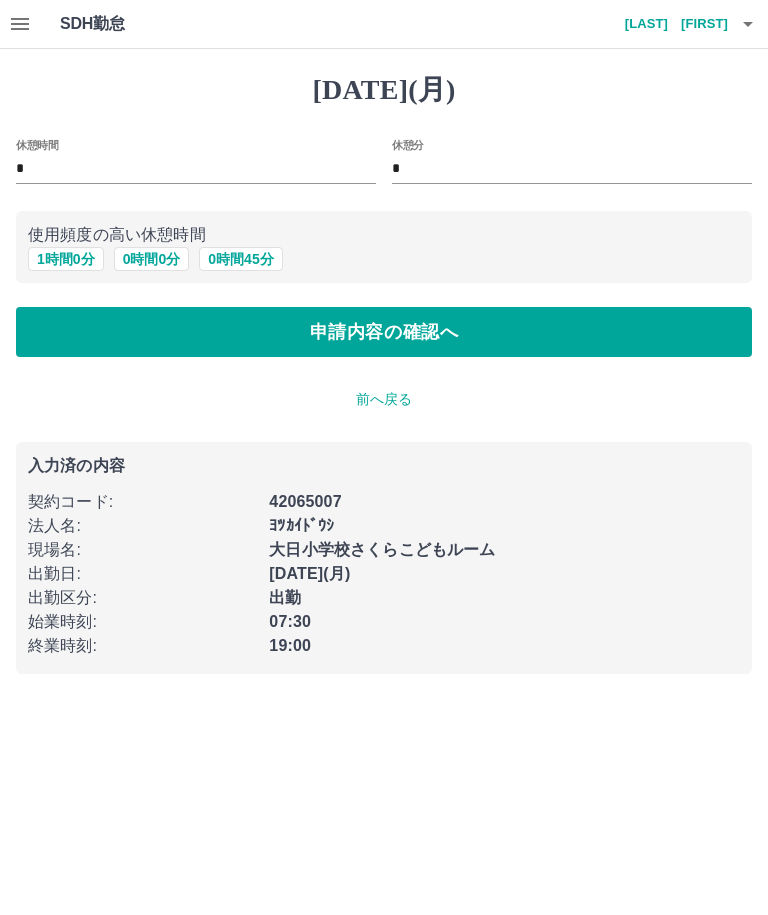 click on "1 時間 0 分" at bounding box center (66, 259) 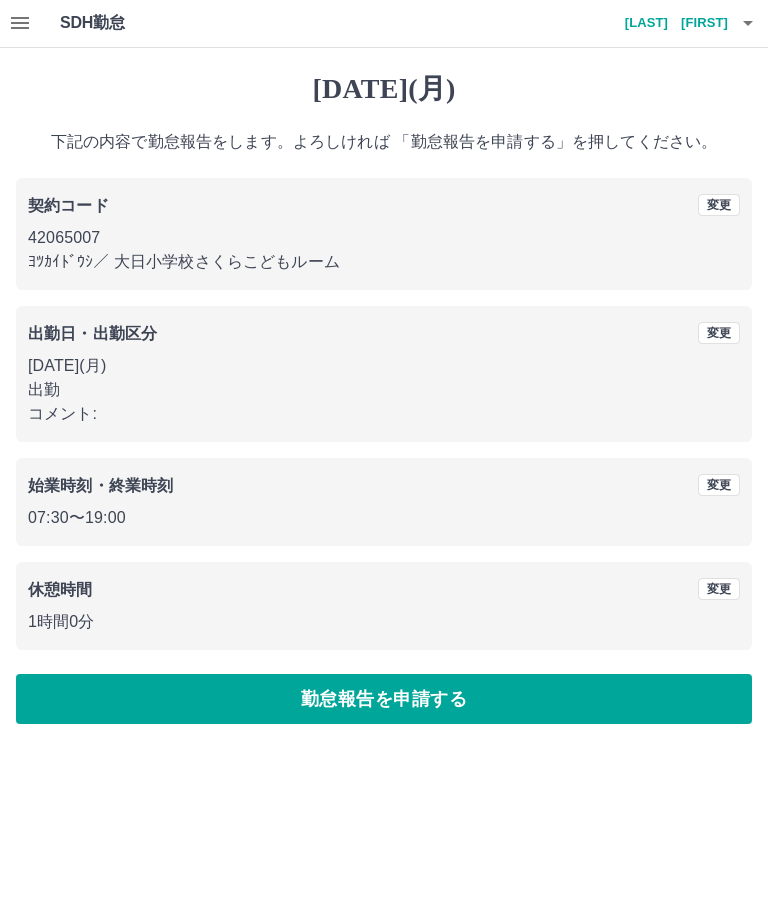 click on "勤怠報告を申請する" at bounding box center [384, 700] 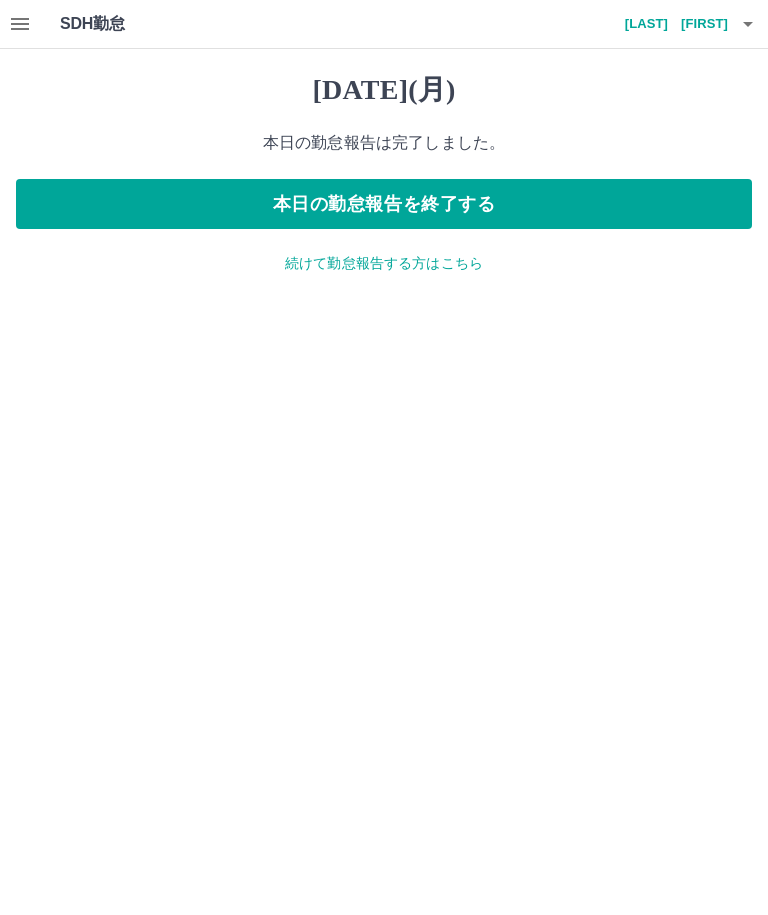 click on "本日の勤怠報告を終了する" at bounding box center [384, 204] 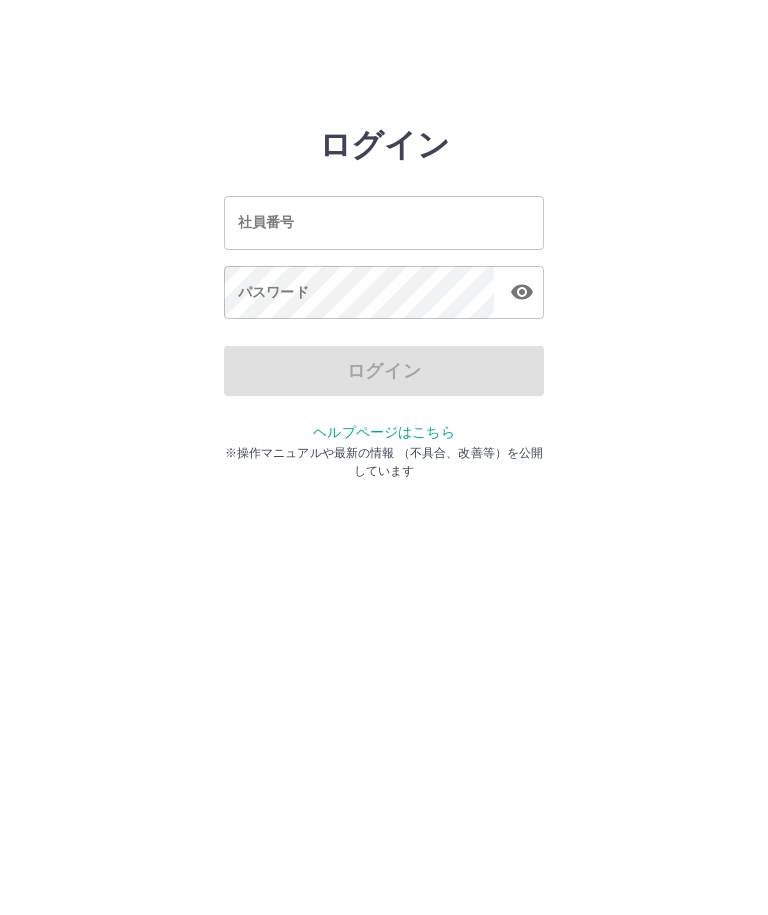 scroll, scrollTop: 0, scrollLeft: 0, axis: both 